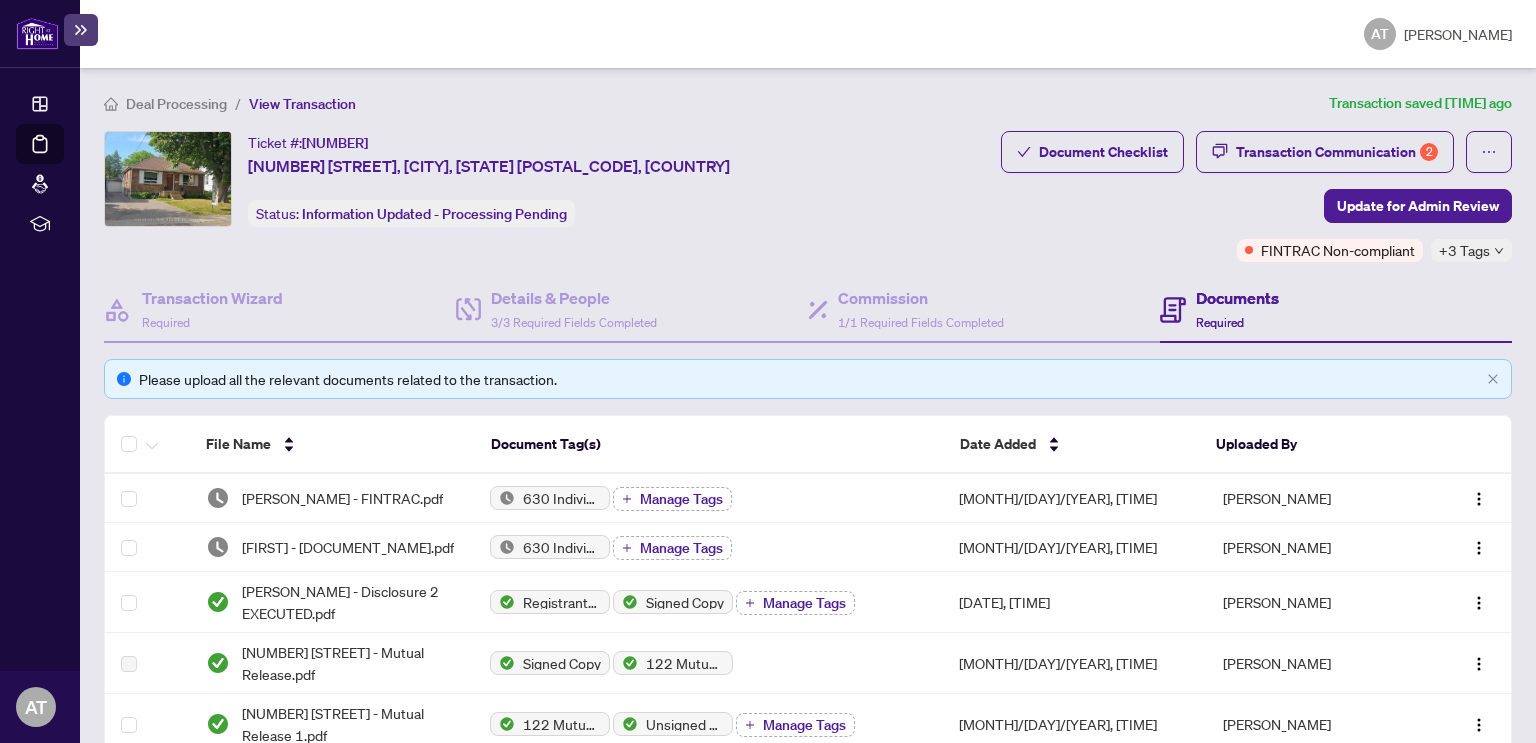 scroll, scrollTop: 0, scrollLeft: 0, axis: both 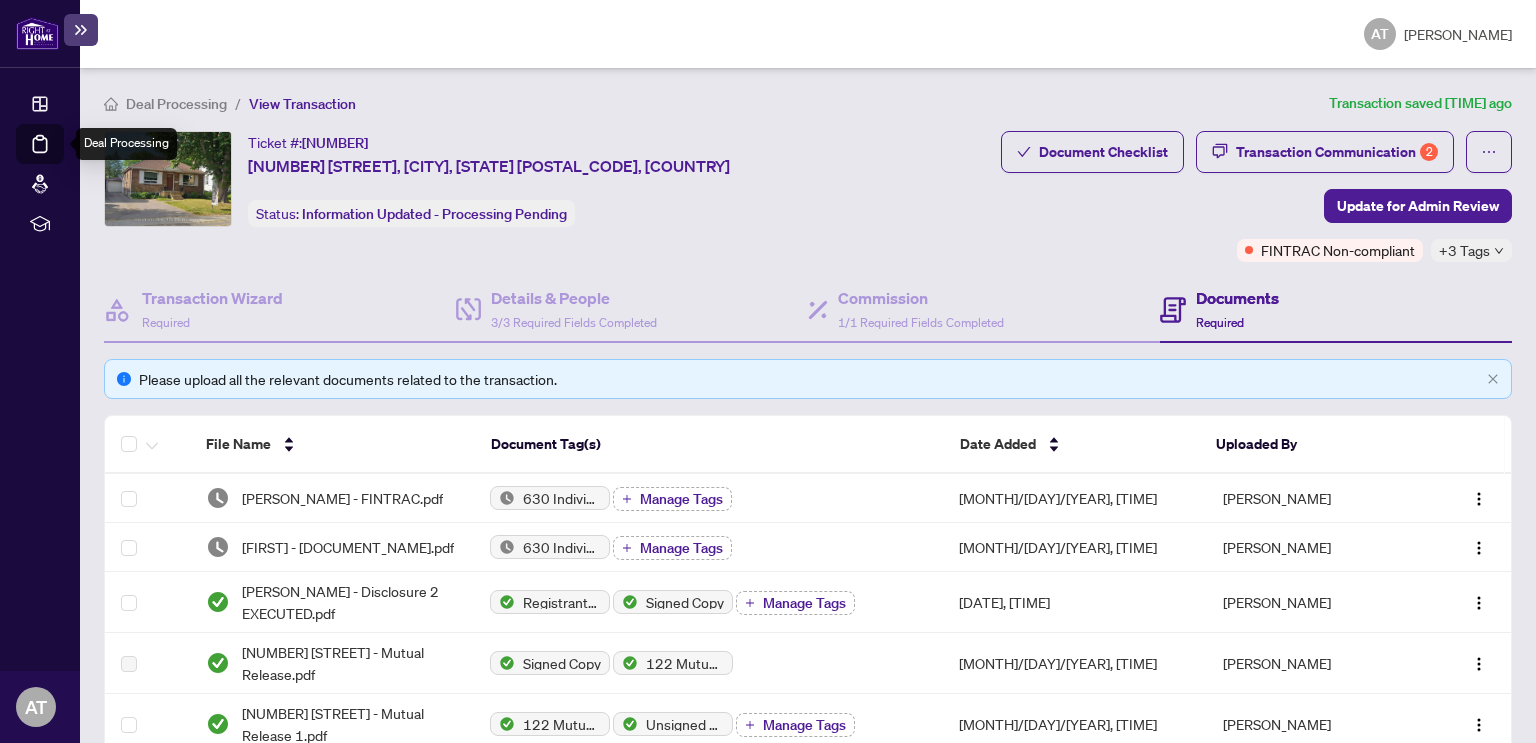 click on "Deal Processing" at bounding box center (63, 158) 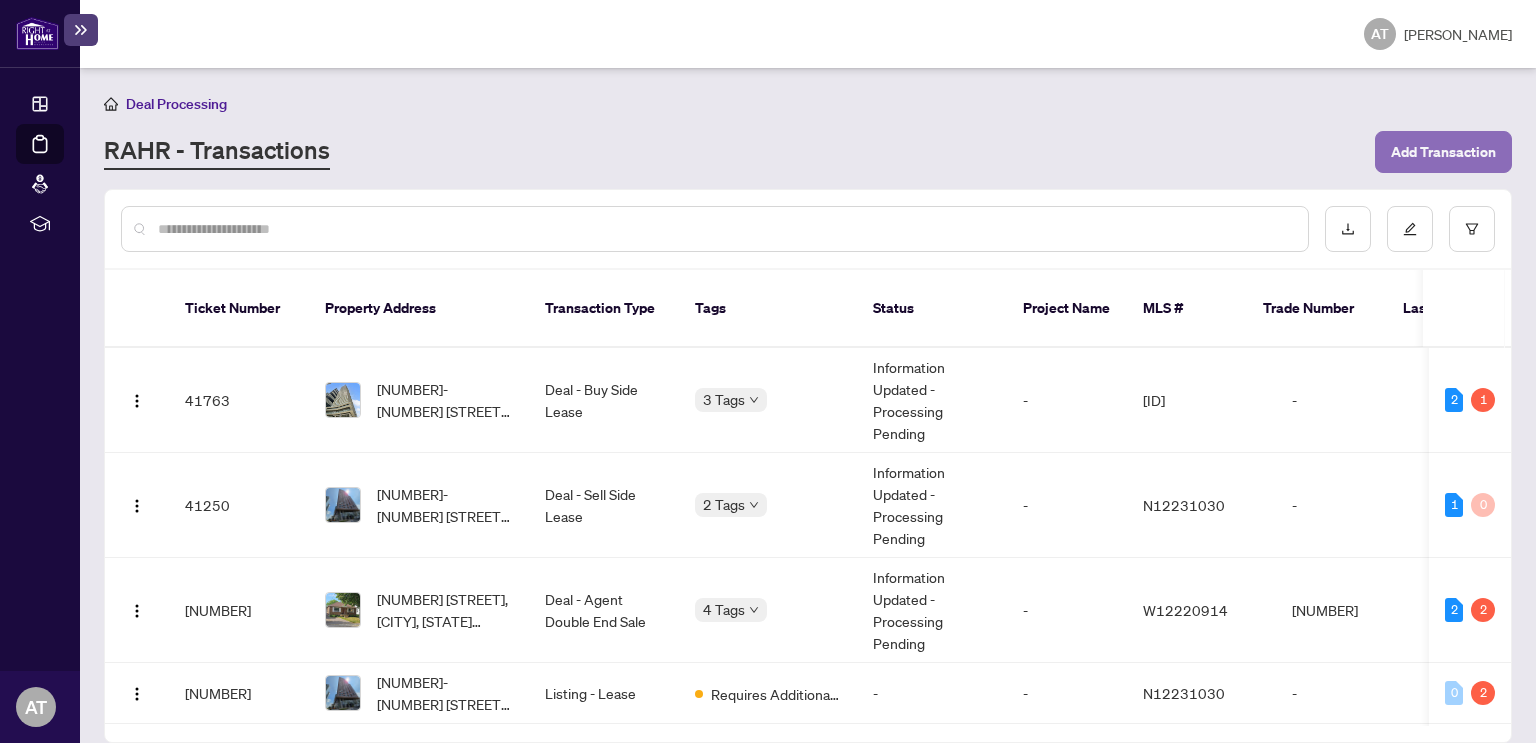 click on "Add Transaction" at bounding box center (1443, 152) 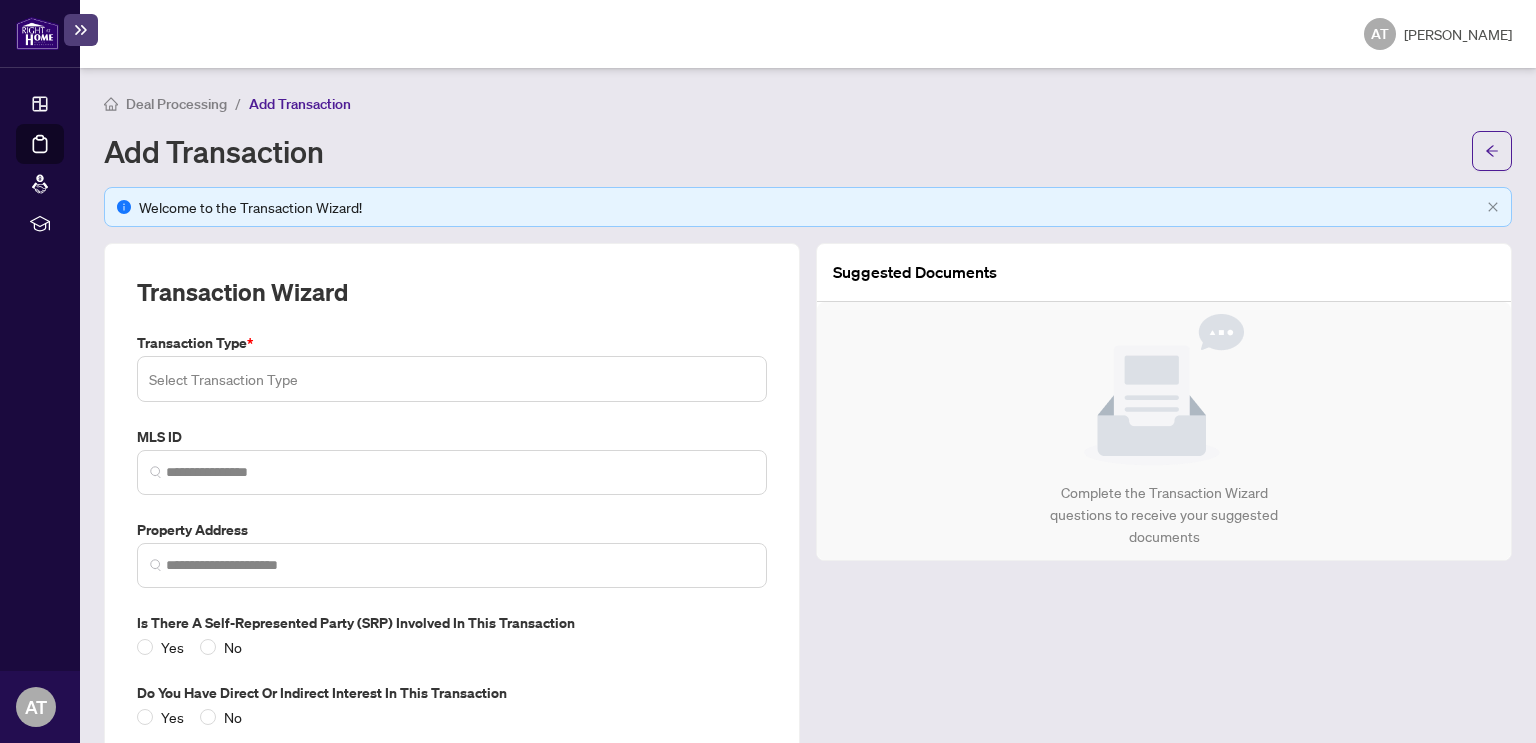 click at bounding box center (452, 379) 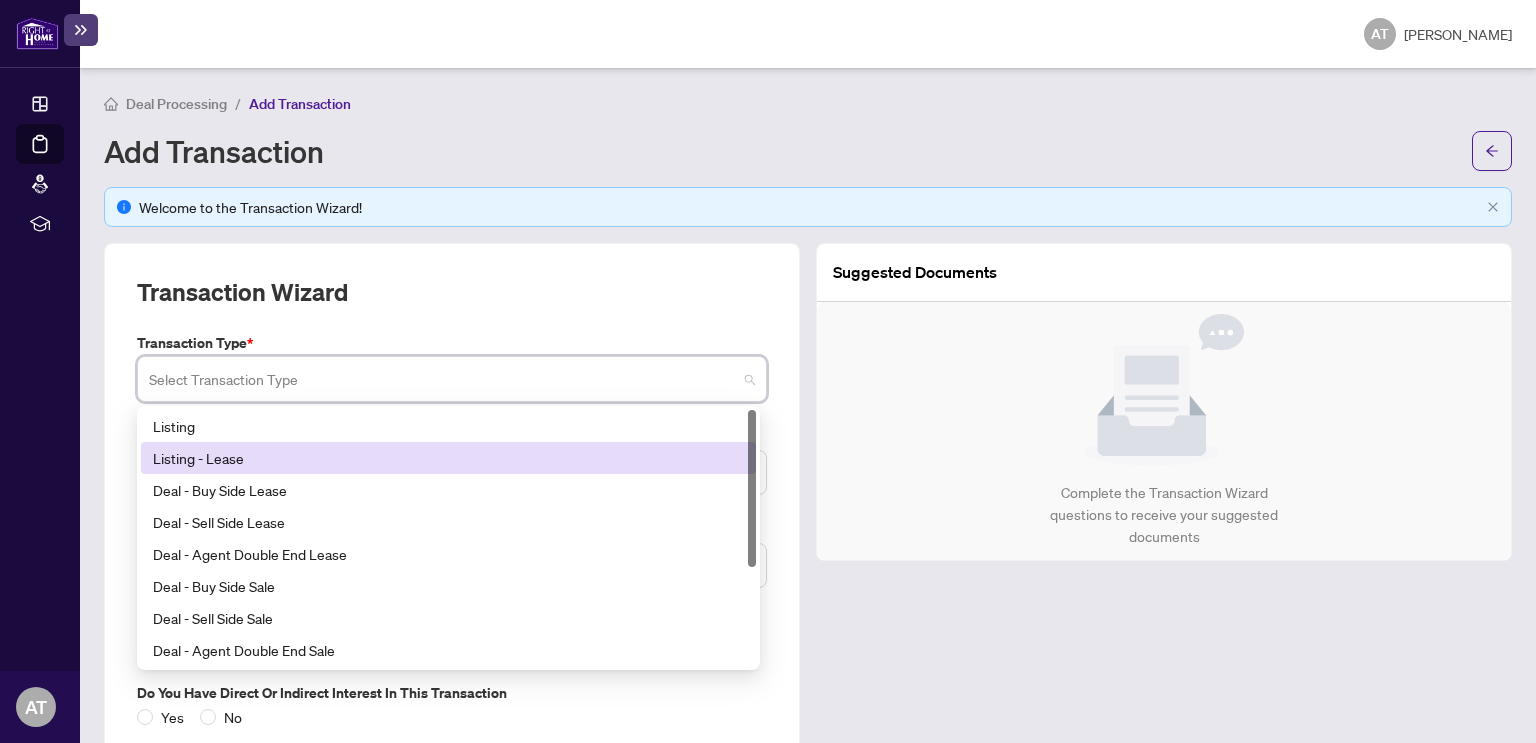 click on "Listing - Lease" at bounding box center (448, 458) 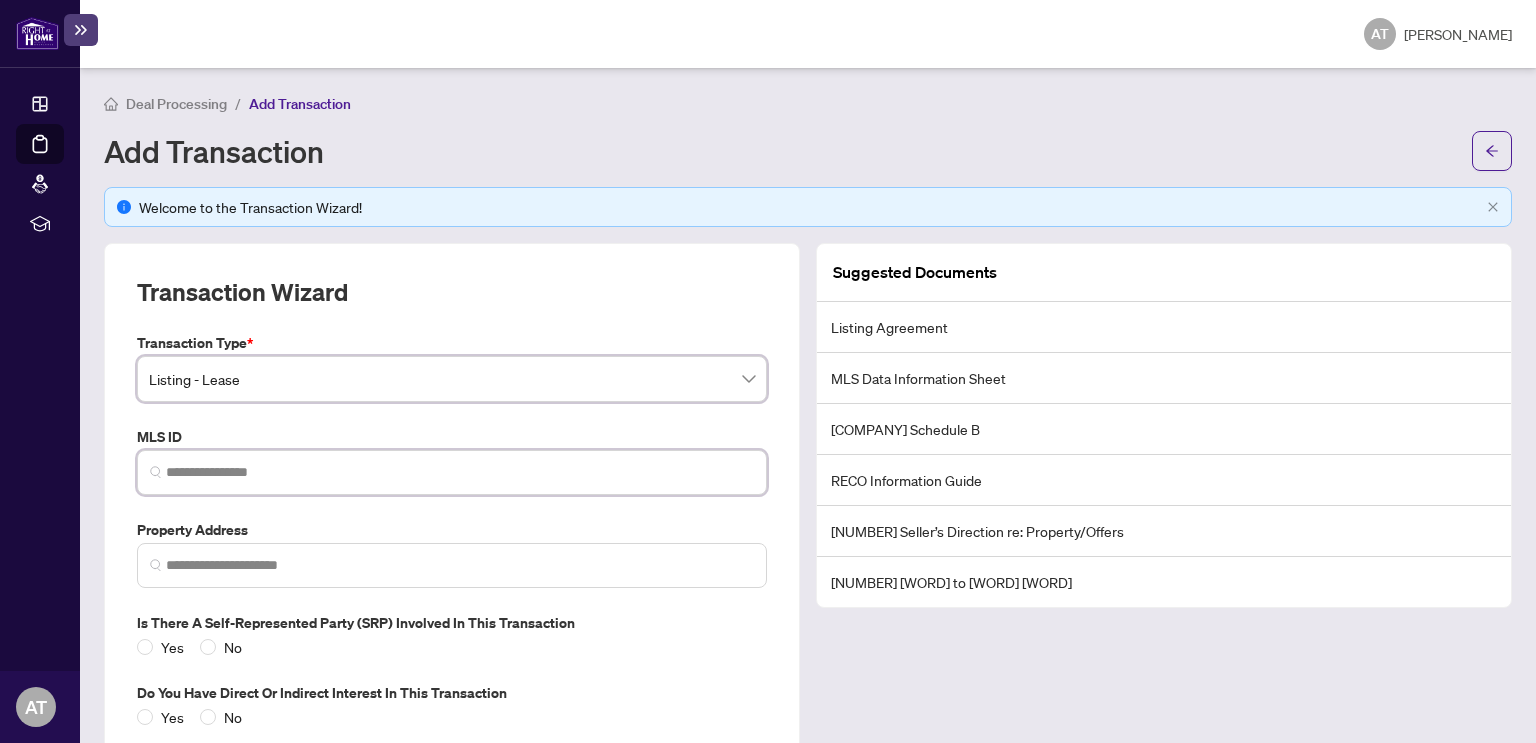 click at bounding box center (460, 472) 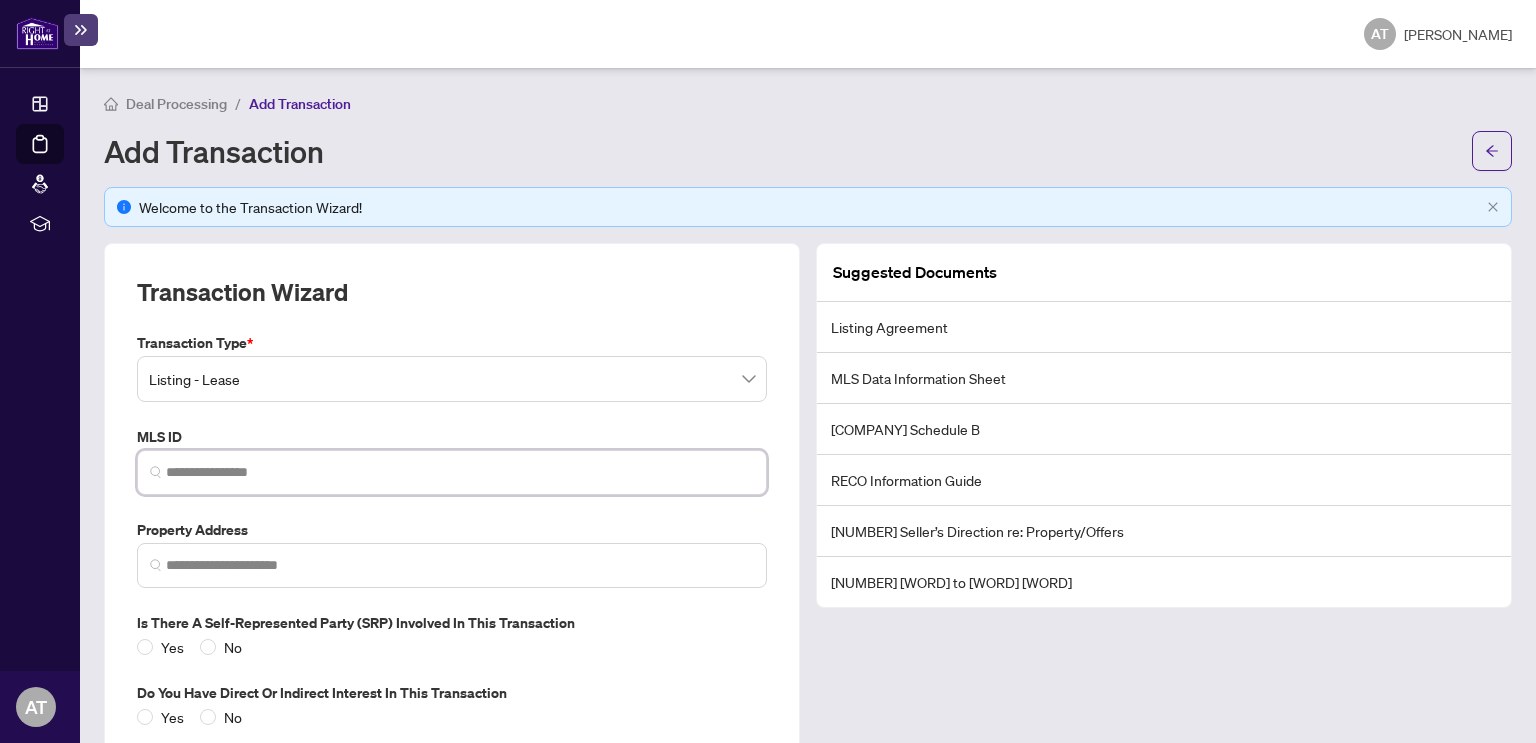 click at bounding box center [460, 472] 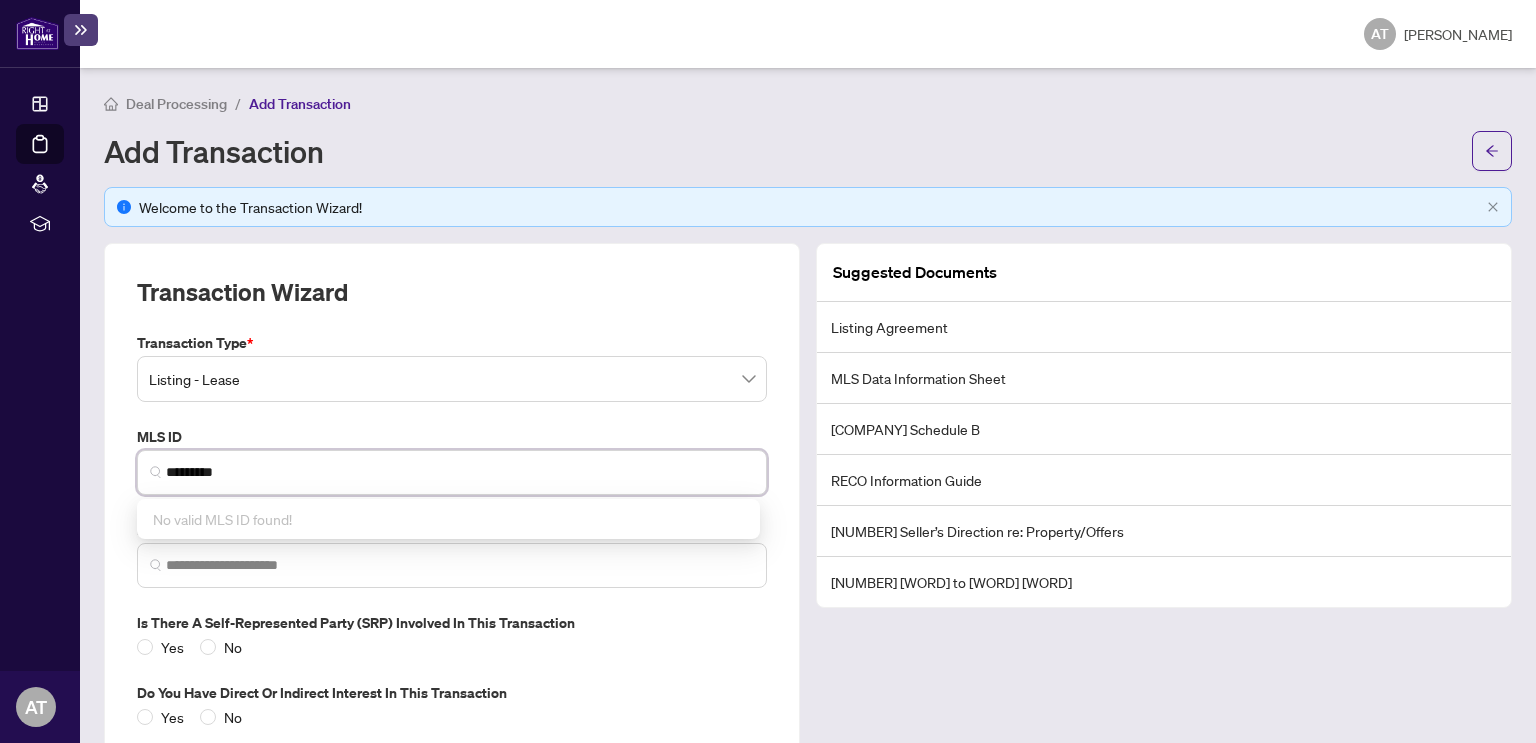 type on "*********" 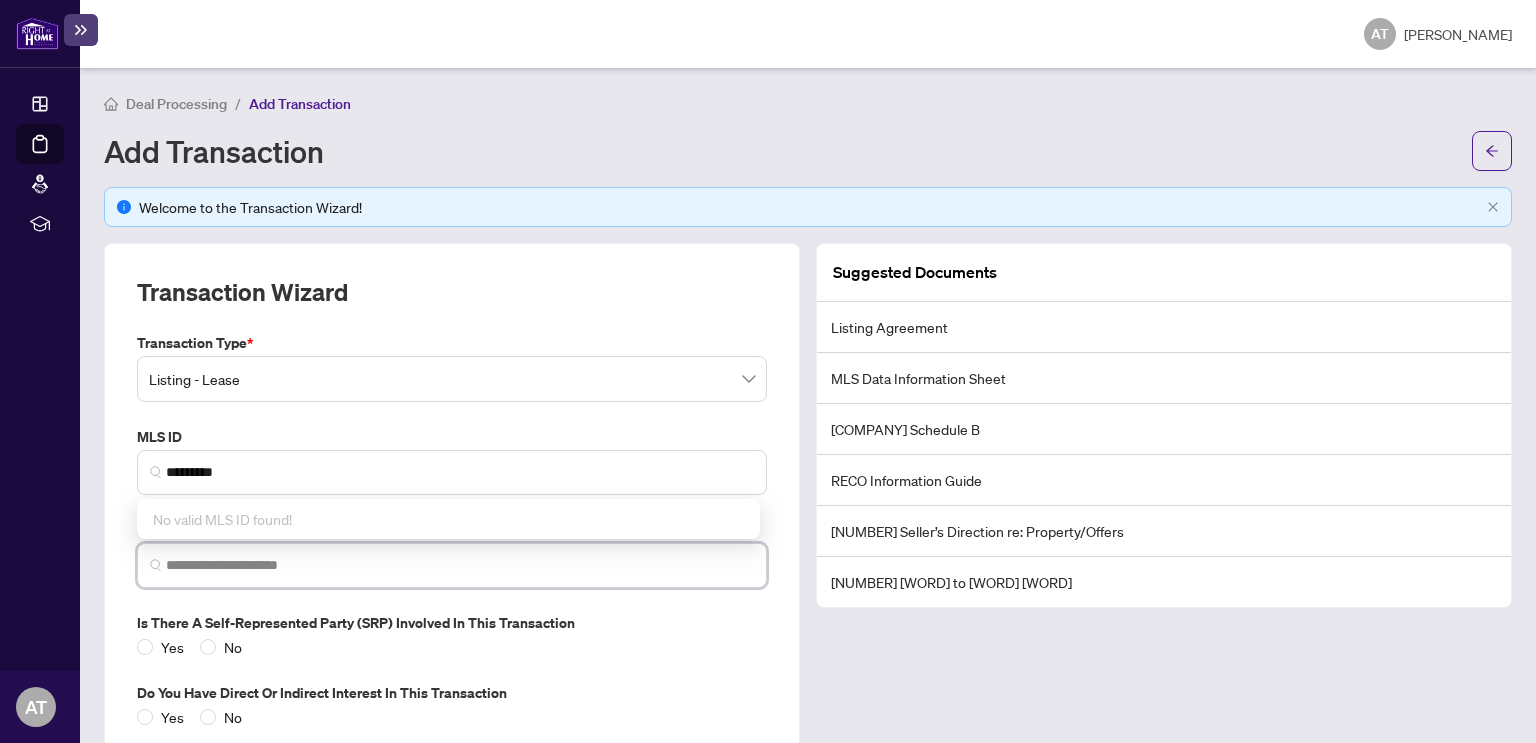 click at bounding box center (460, 565) 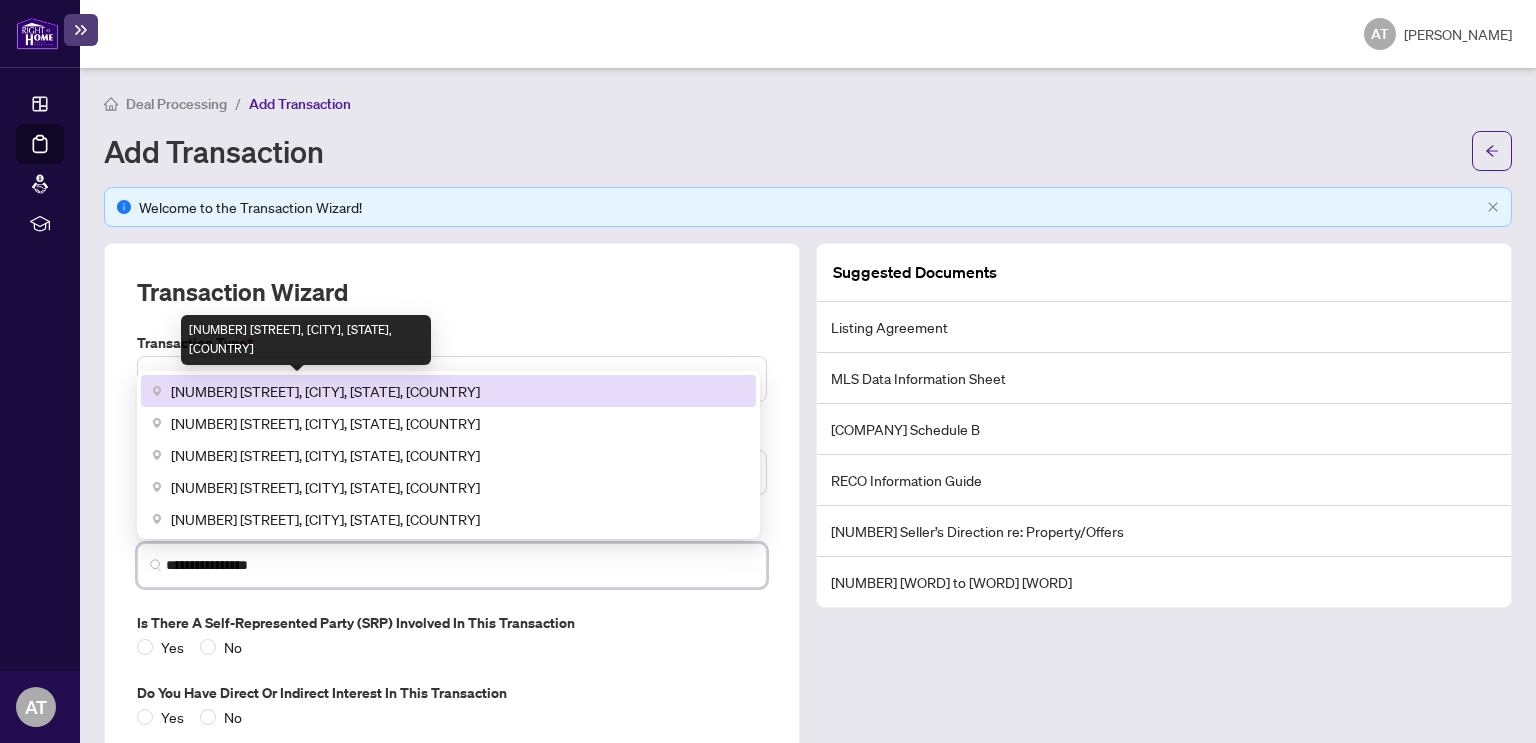 click on "[NUMBER] [STREET], [CITY], [STATE], [COUNTRY]" at bounding box center (325, 391) 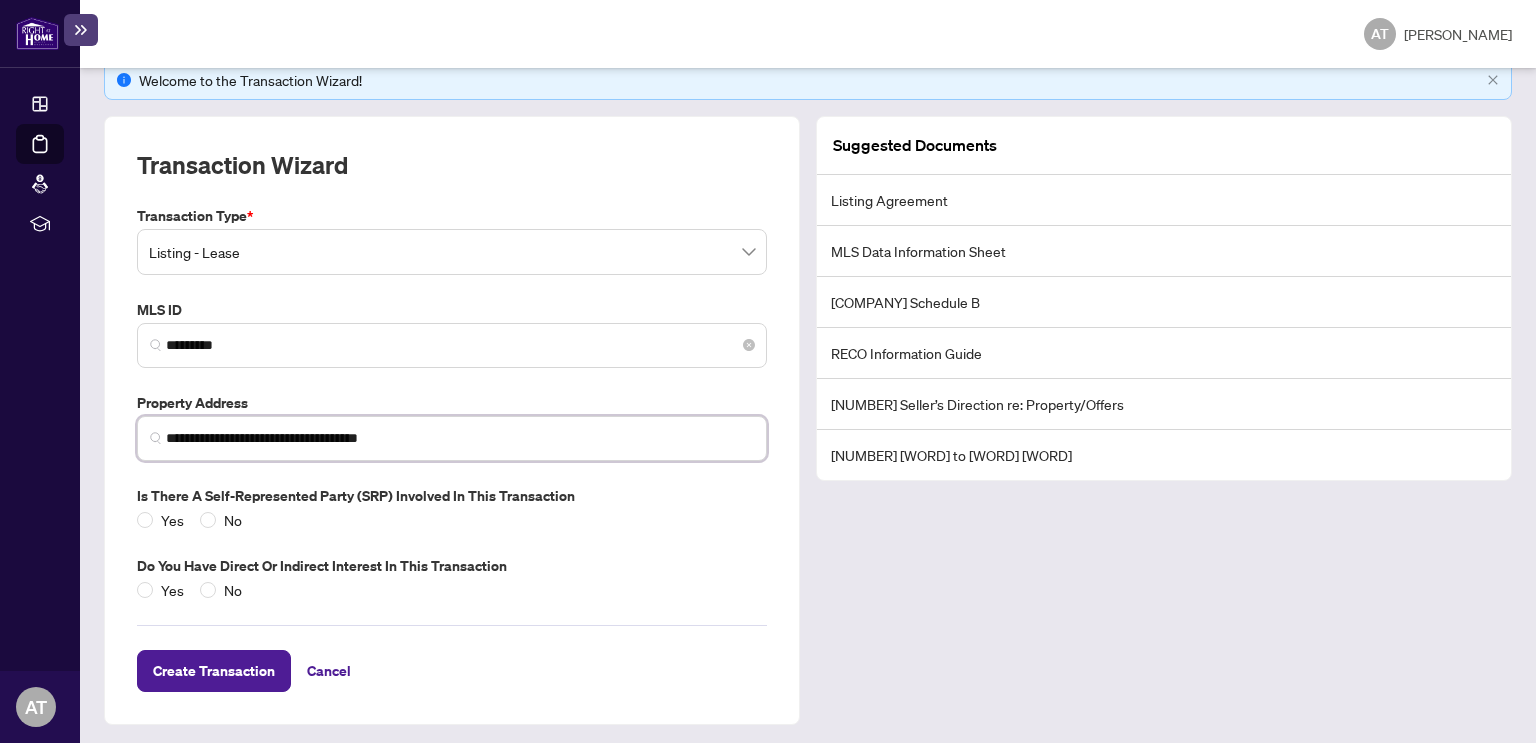 scroll, scrollTop: 129, scrollLeft: 0, axis: vertical 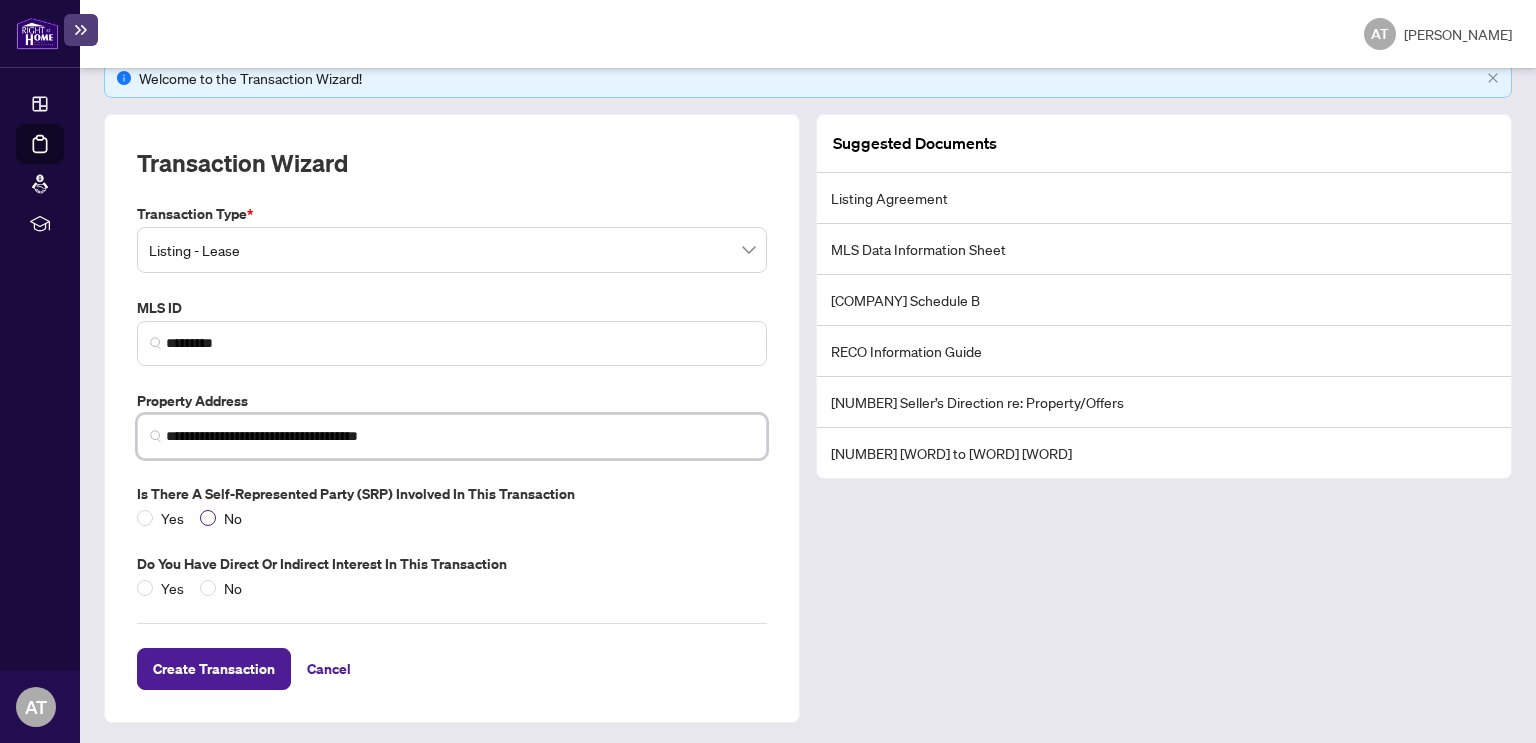 type on "**********" 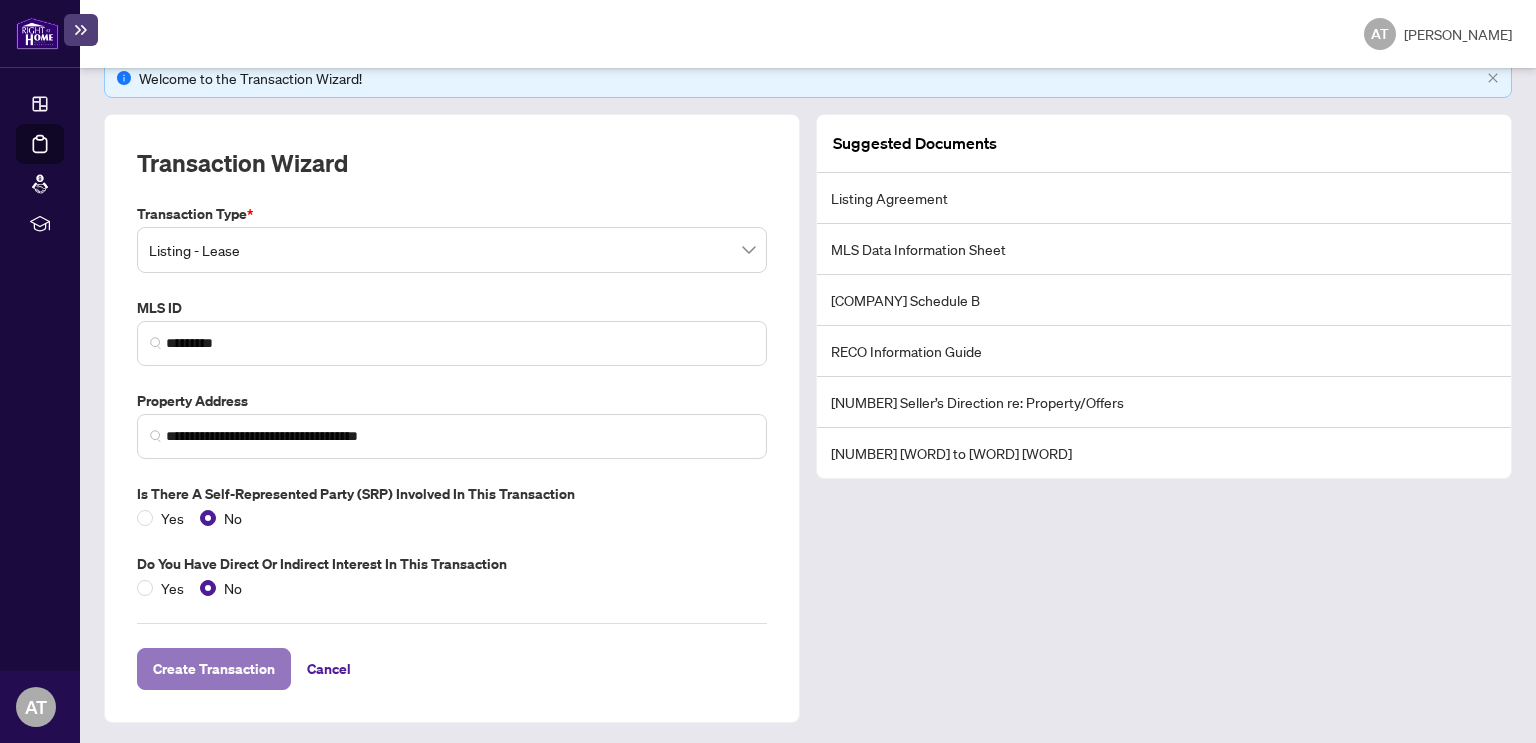 click on "Create Transaction" at bounding box center (214, 669) 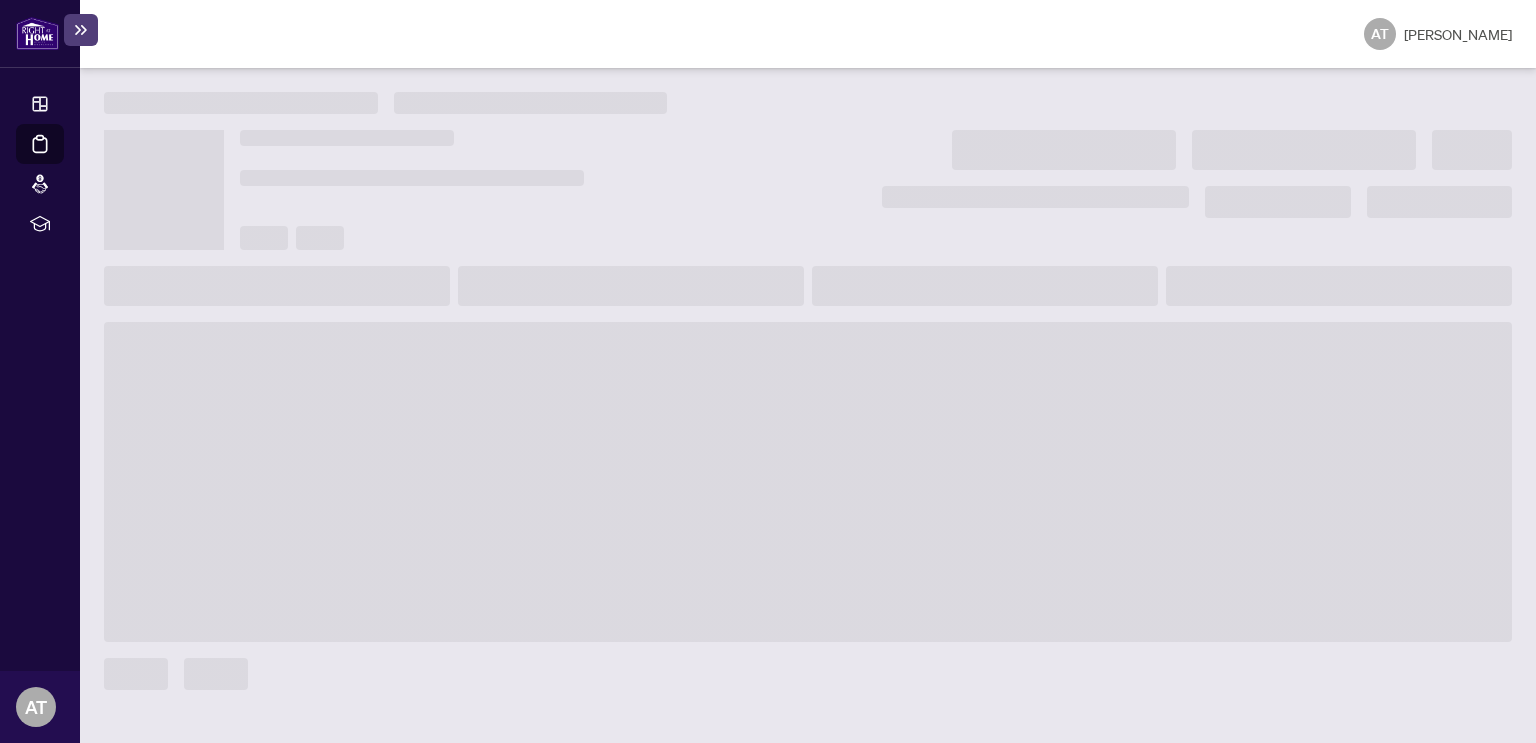 scroll, scrollTop: 0, scrollLeft: 0, axis: both 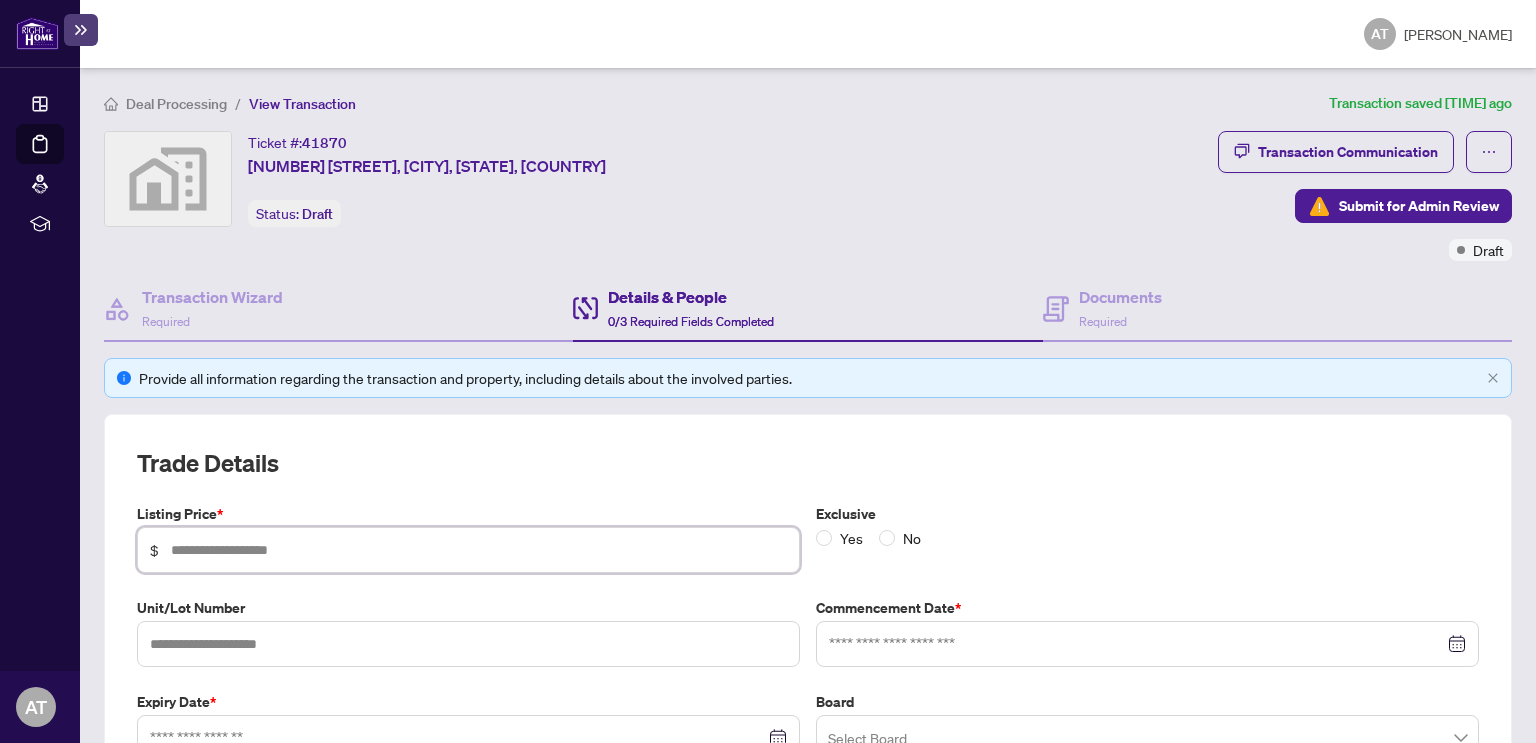 click at bounding box center (479, 550) 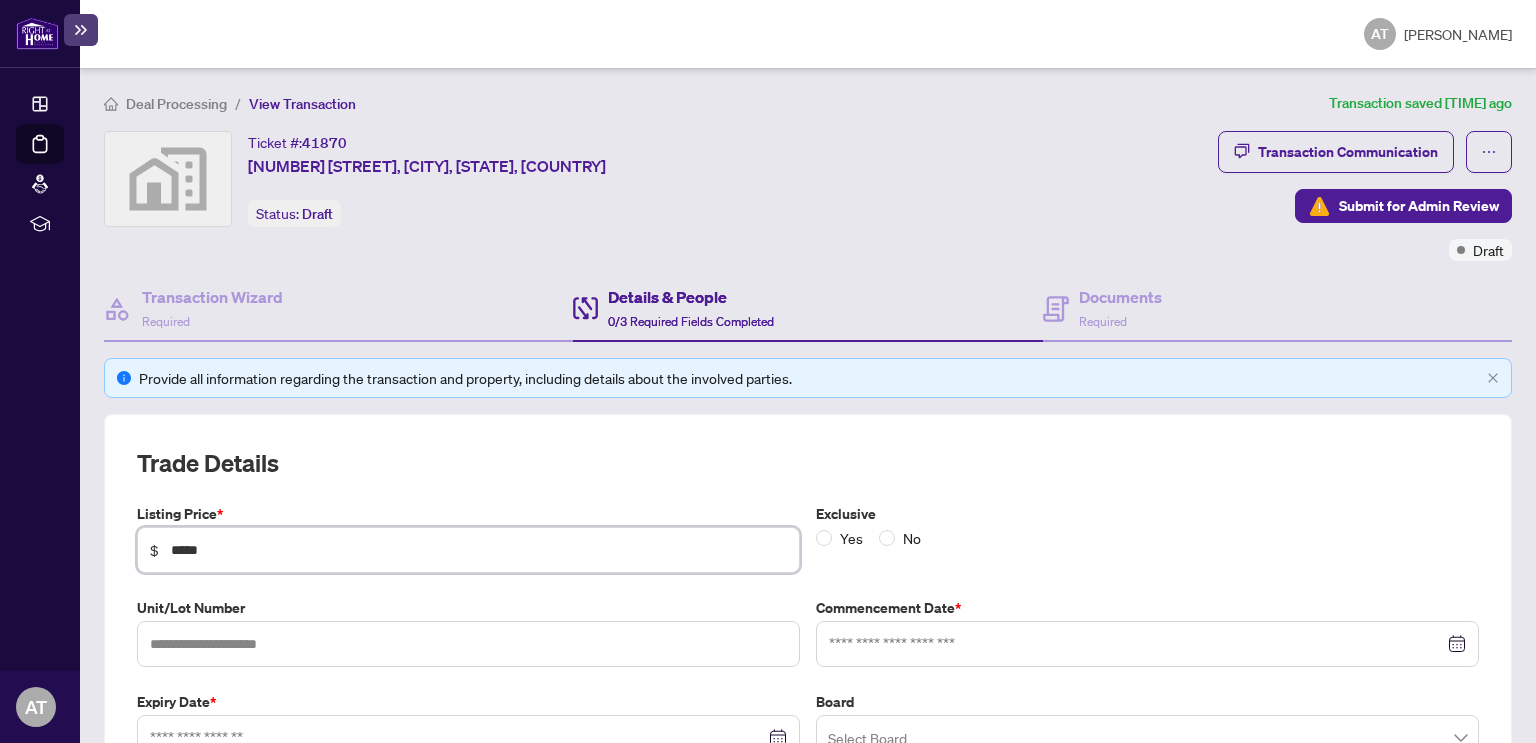 type on "*****" 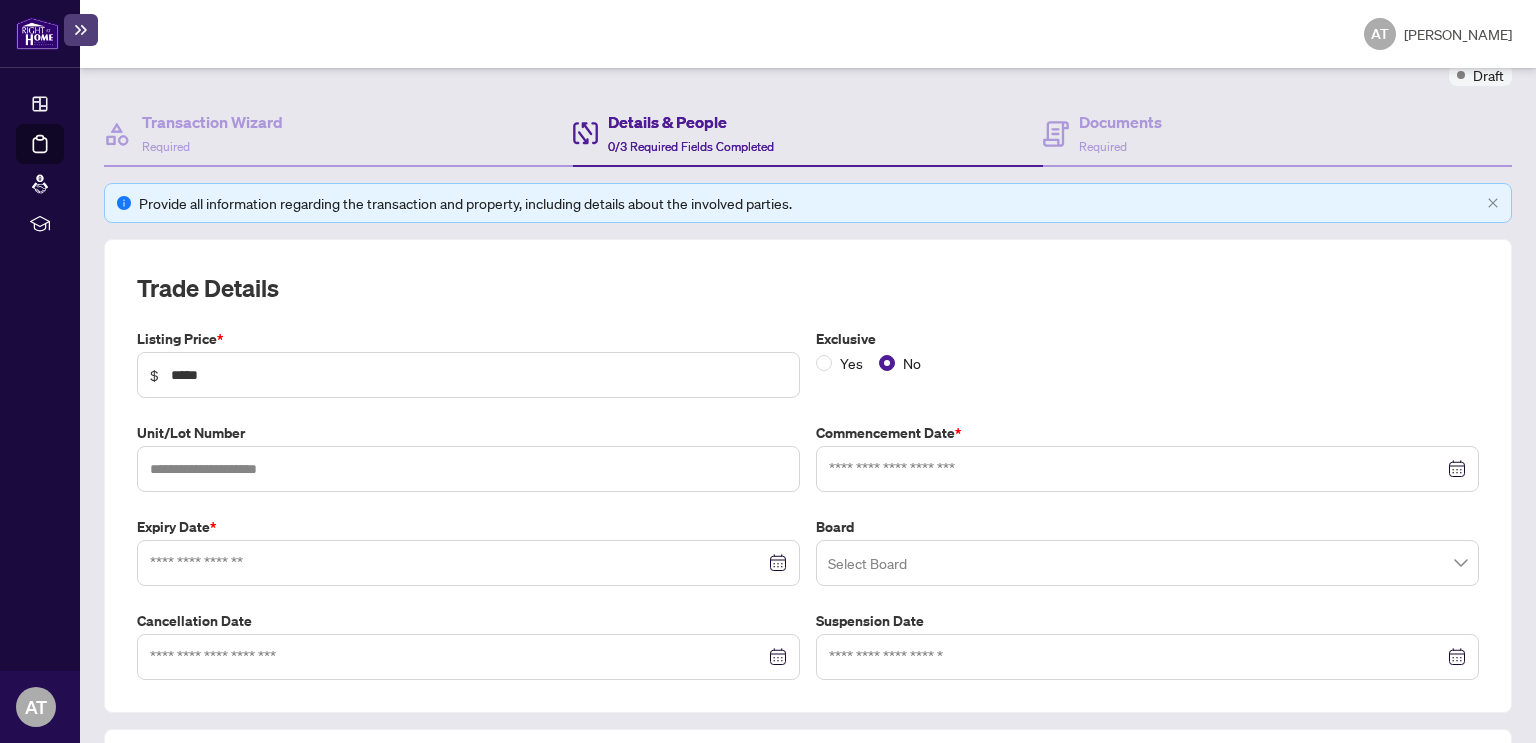 scroll, scrollTop: 300, scrollLeft: 0, axis: vertical 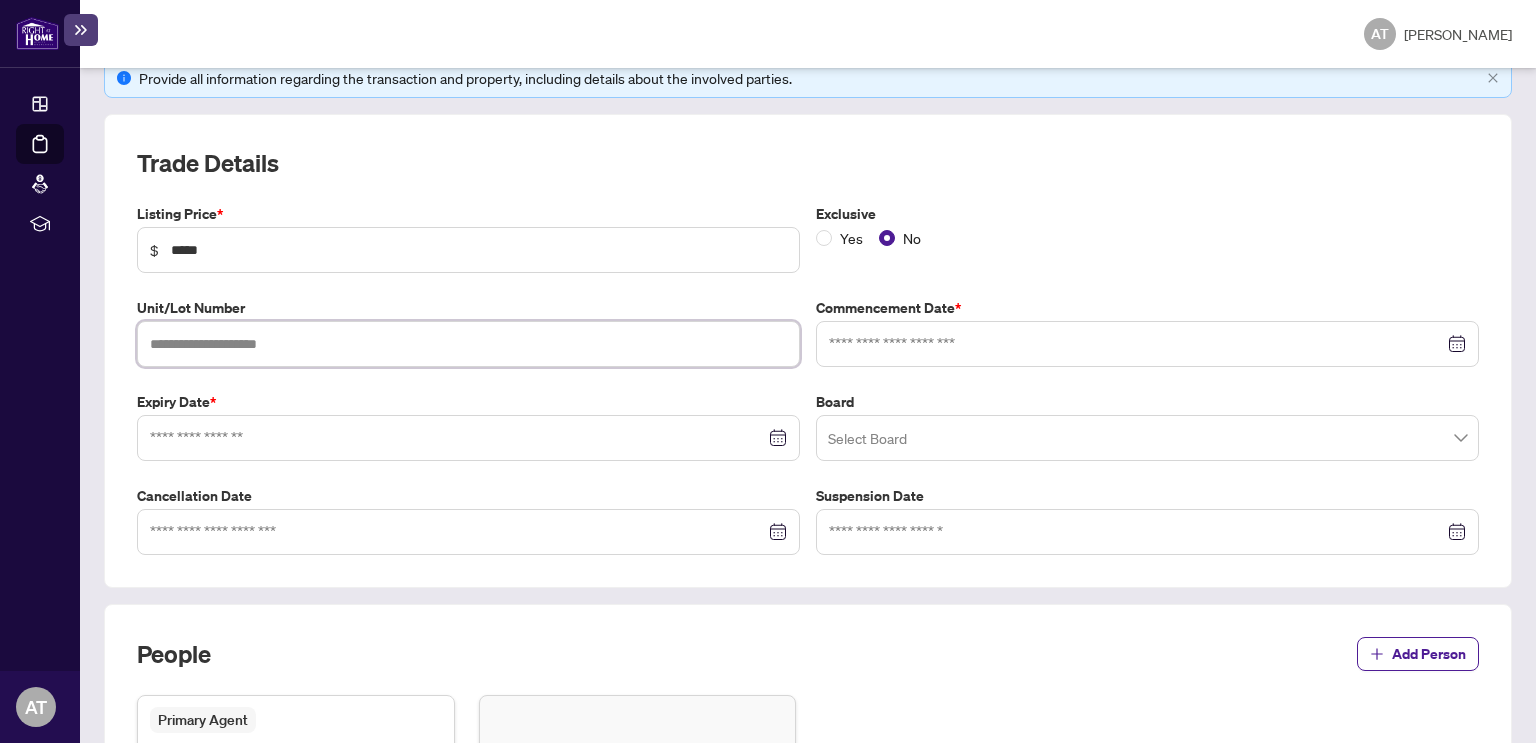 click at bounding box center [468, 344] 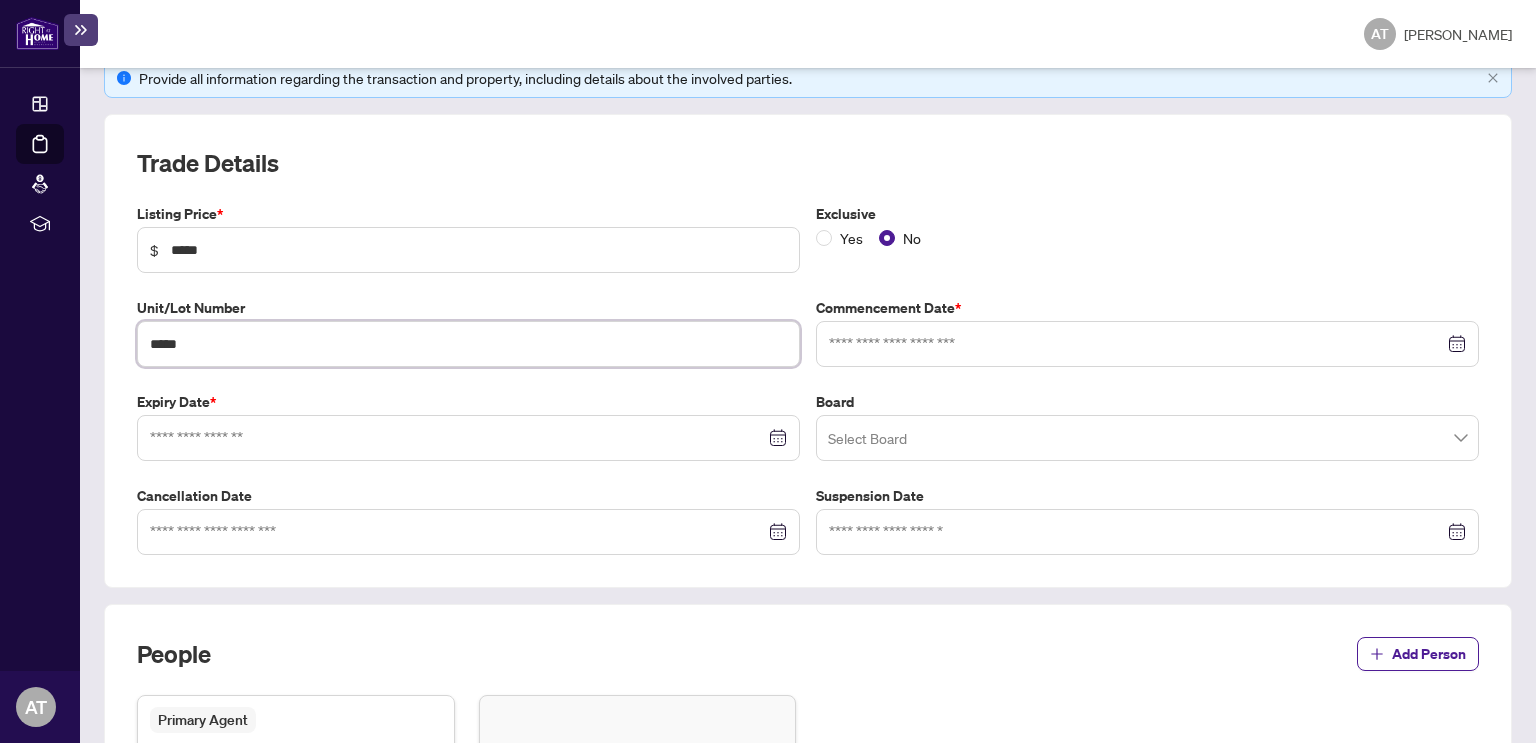 type on "*****" 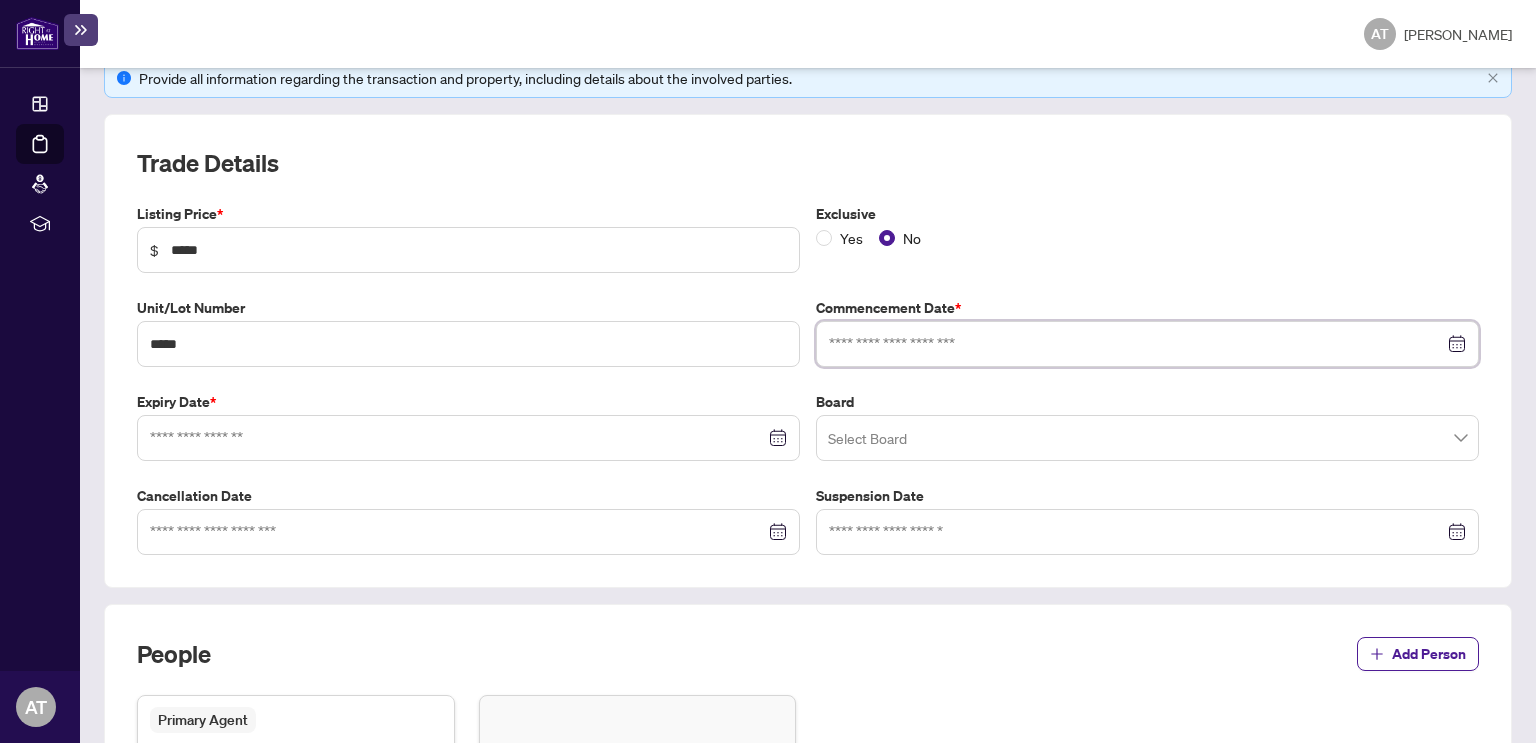 click at bounding box center [1136, 344] 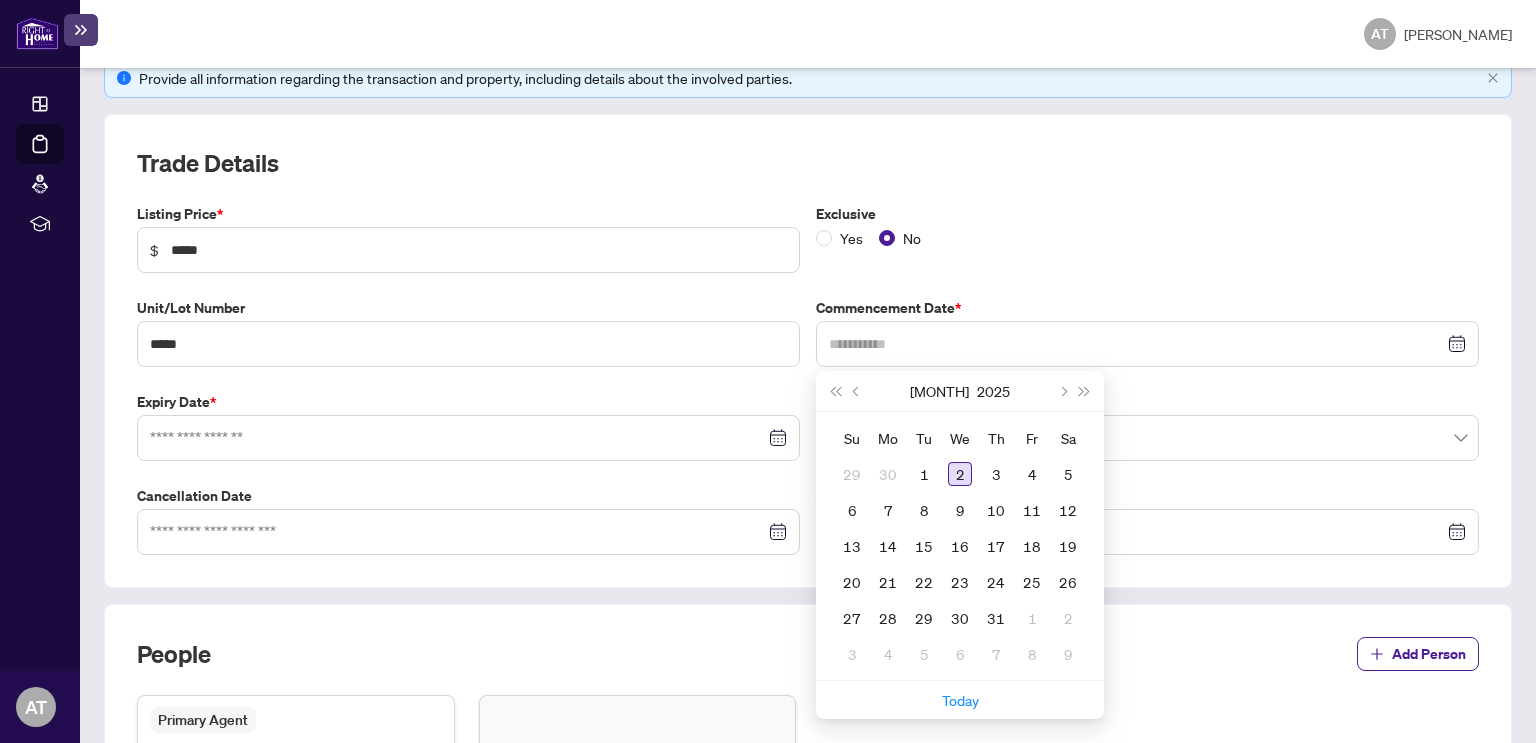 click on "2" at bounding box center [960, 474] 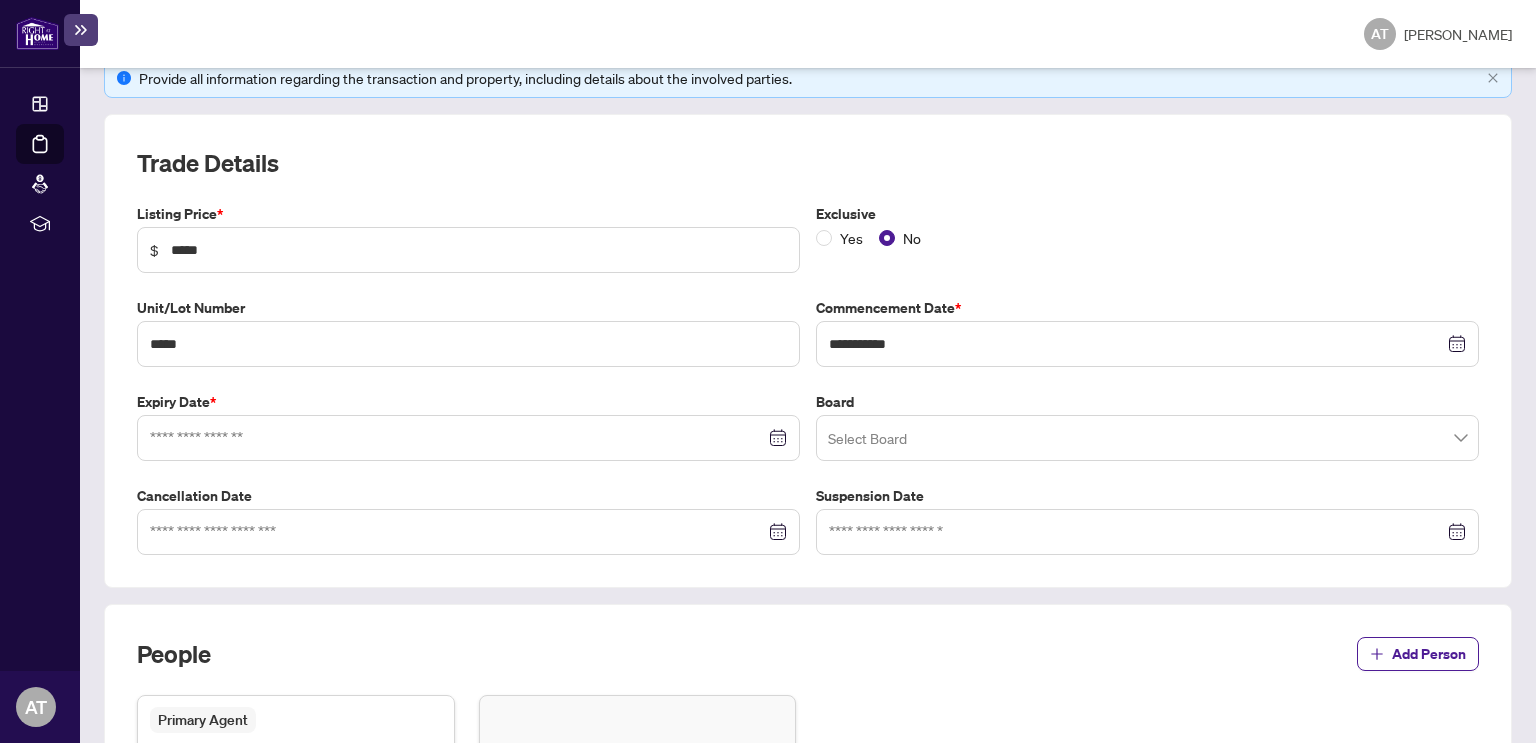 click at bounding box center (1147, 344) 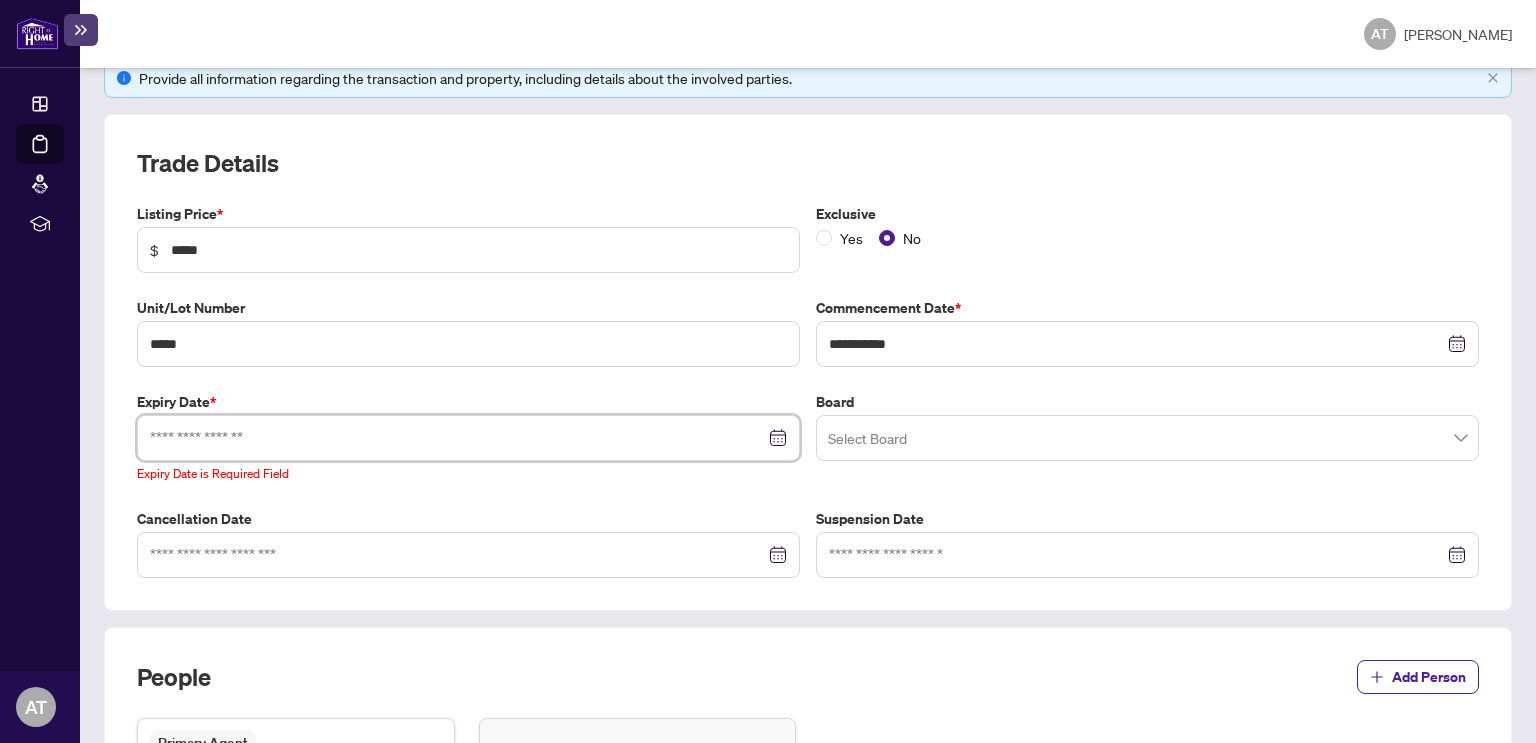 click at bounding box center [457, 438] 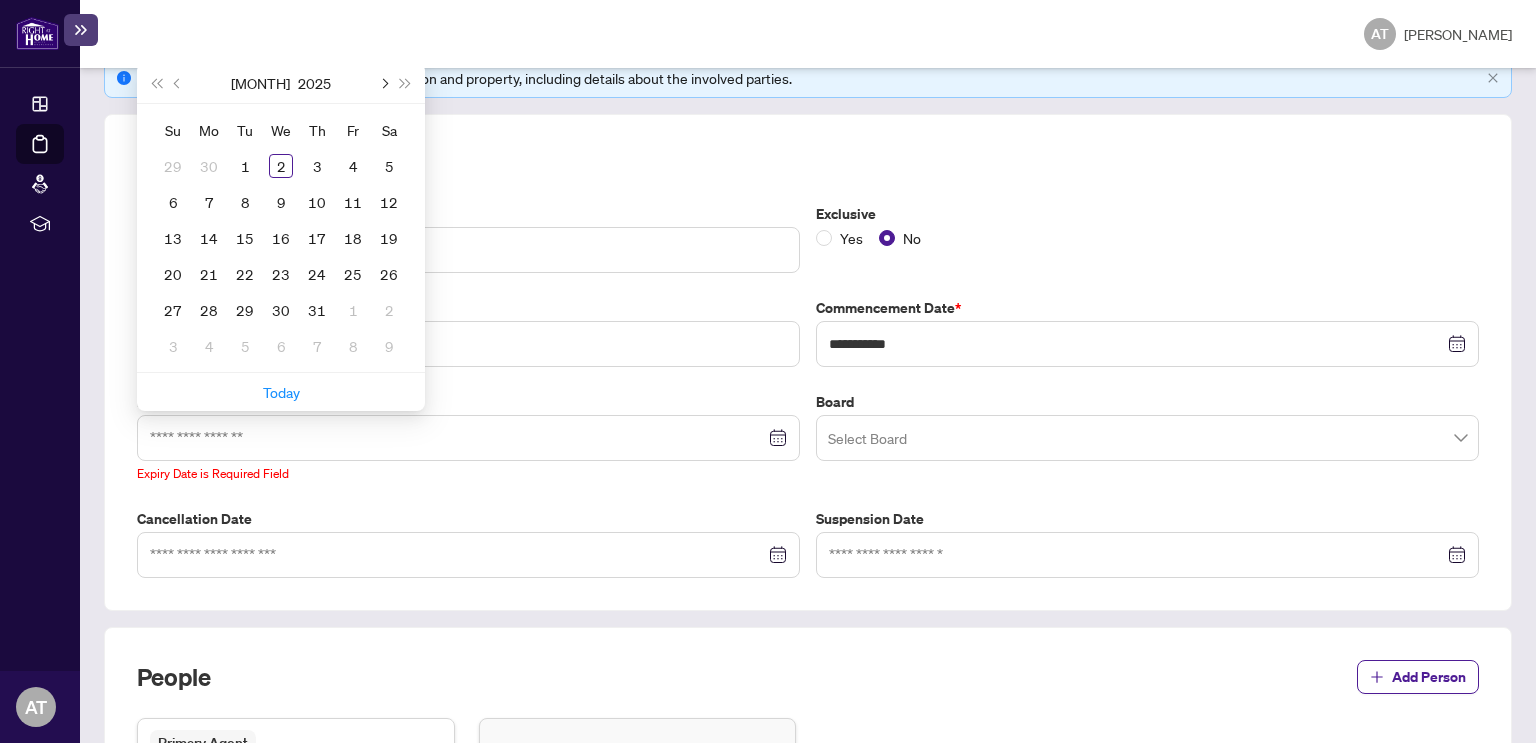 click at bounding box center (383, 83) 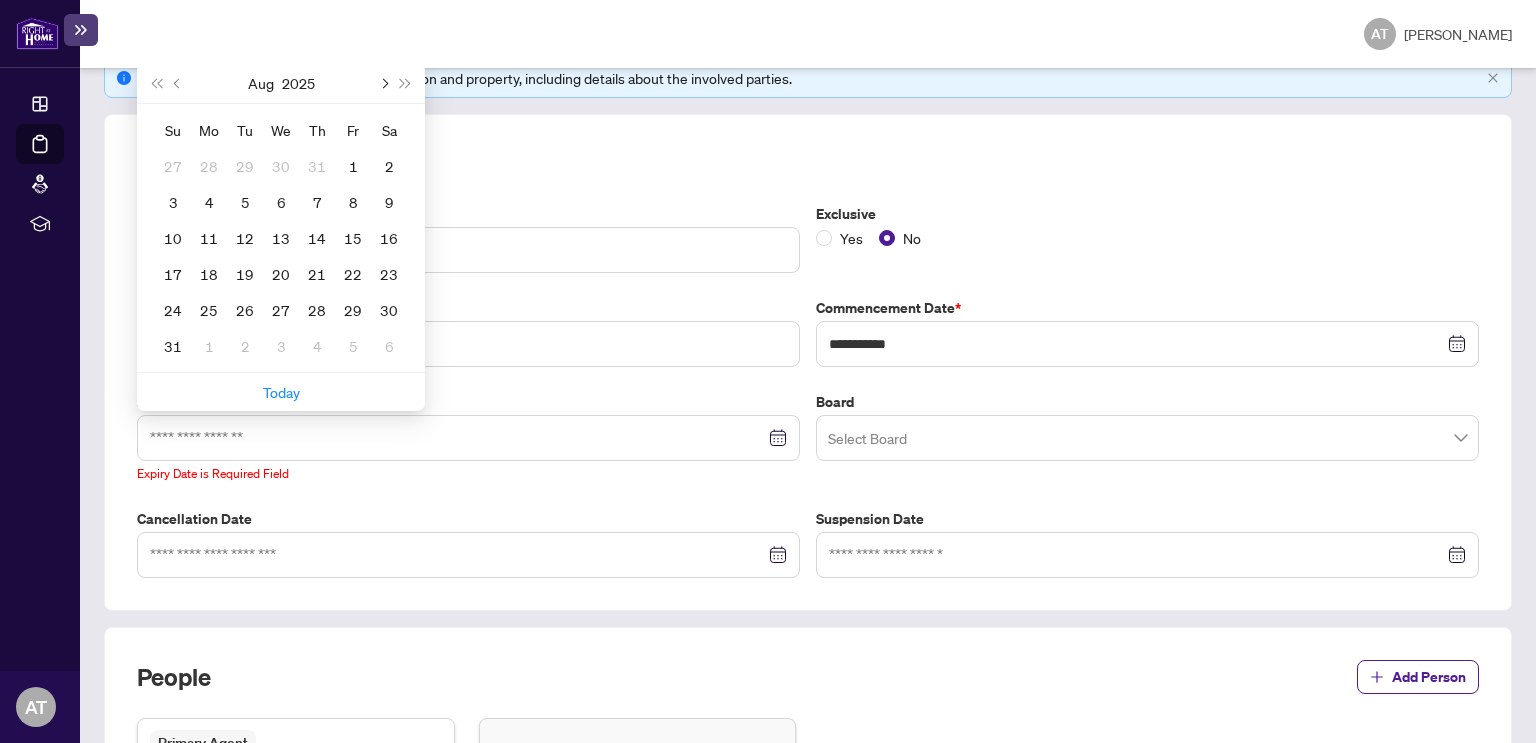click at bounding box center (383, 83) 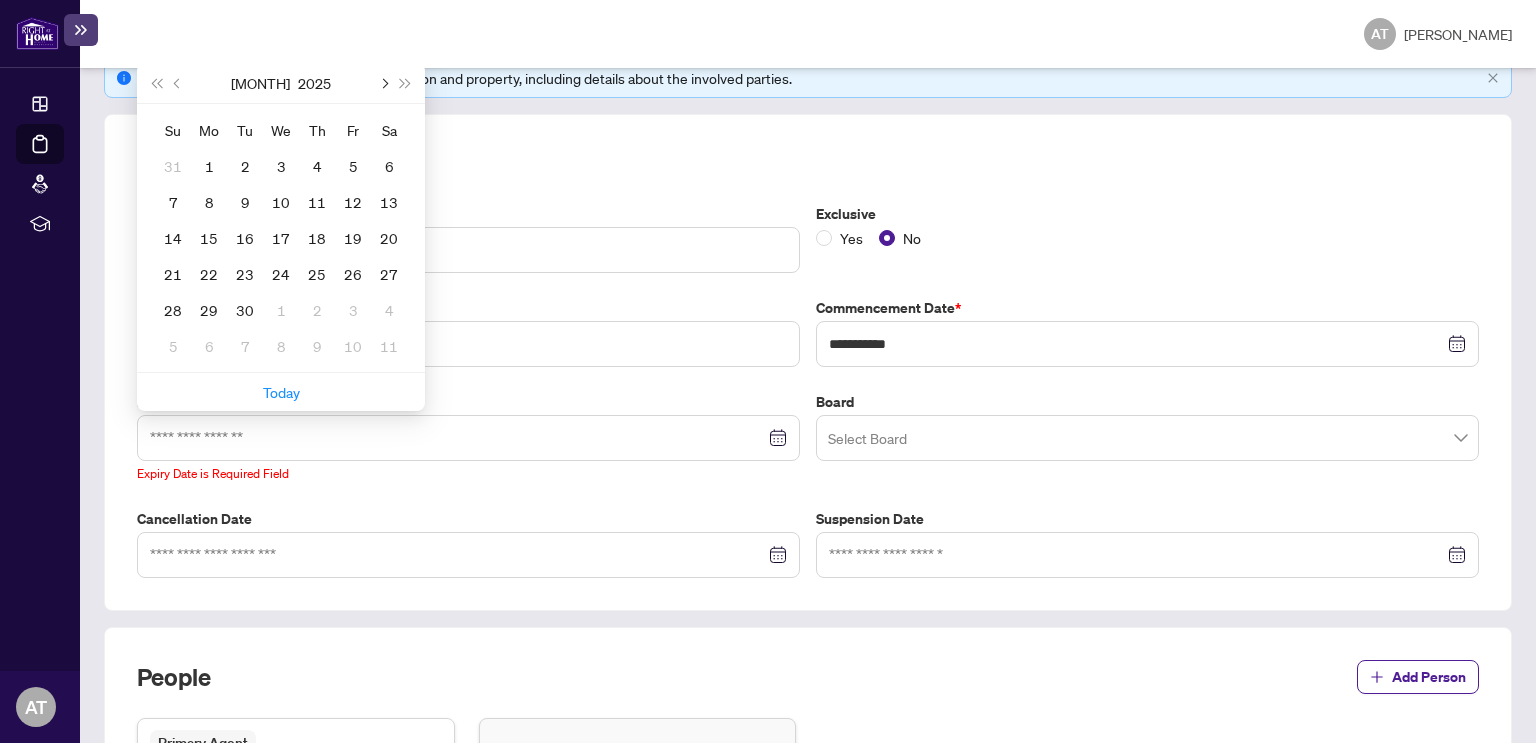 click at bounding box center [383, 83] 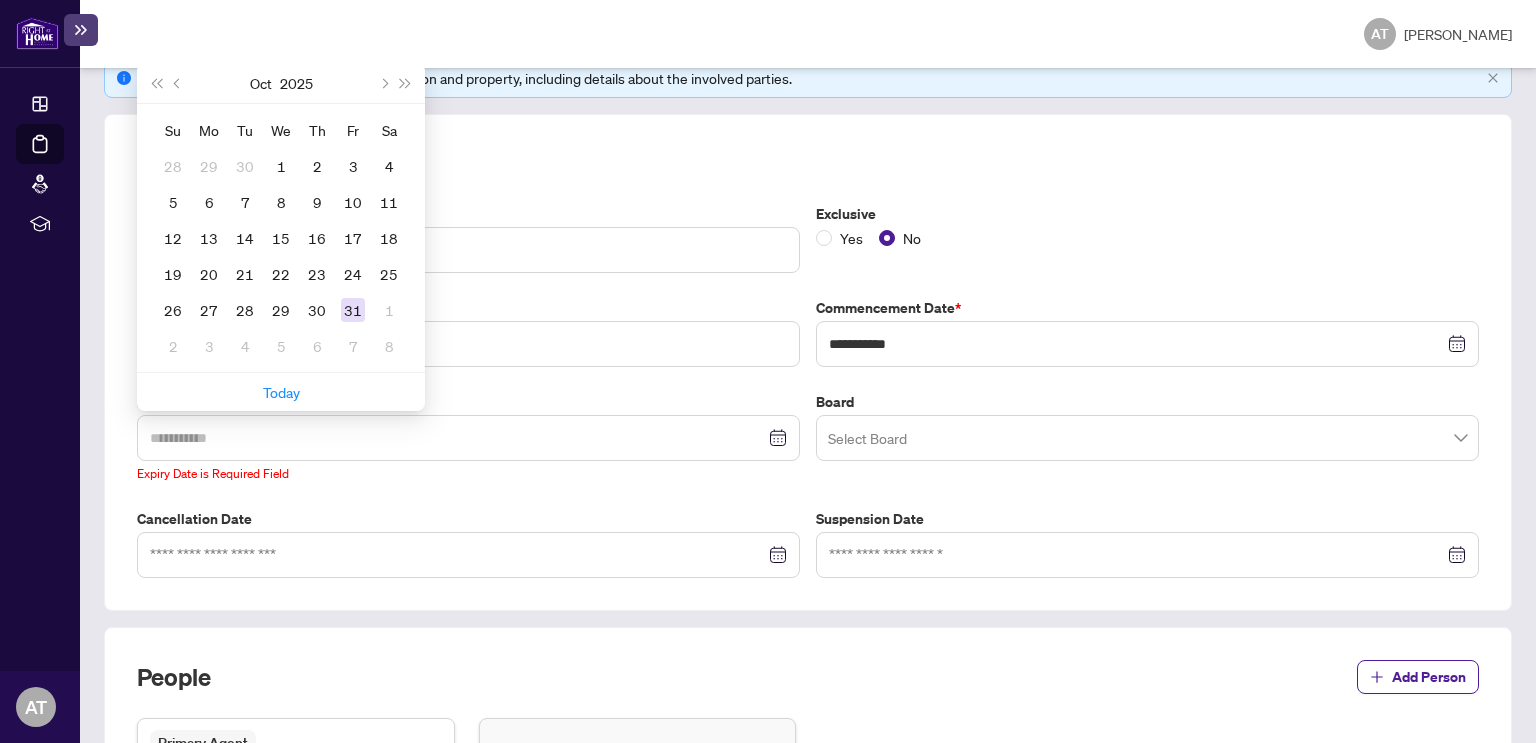 click on "31" at bounding box center (353, 310) 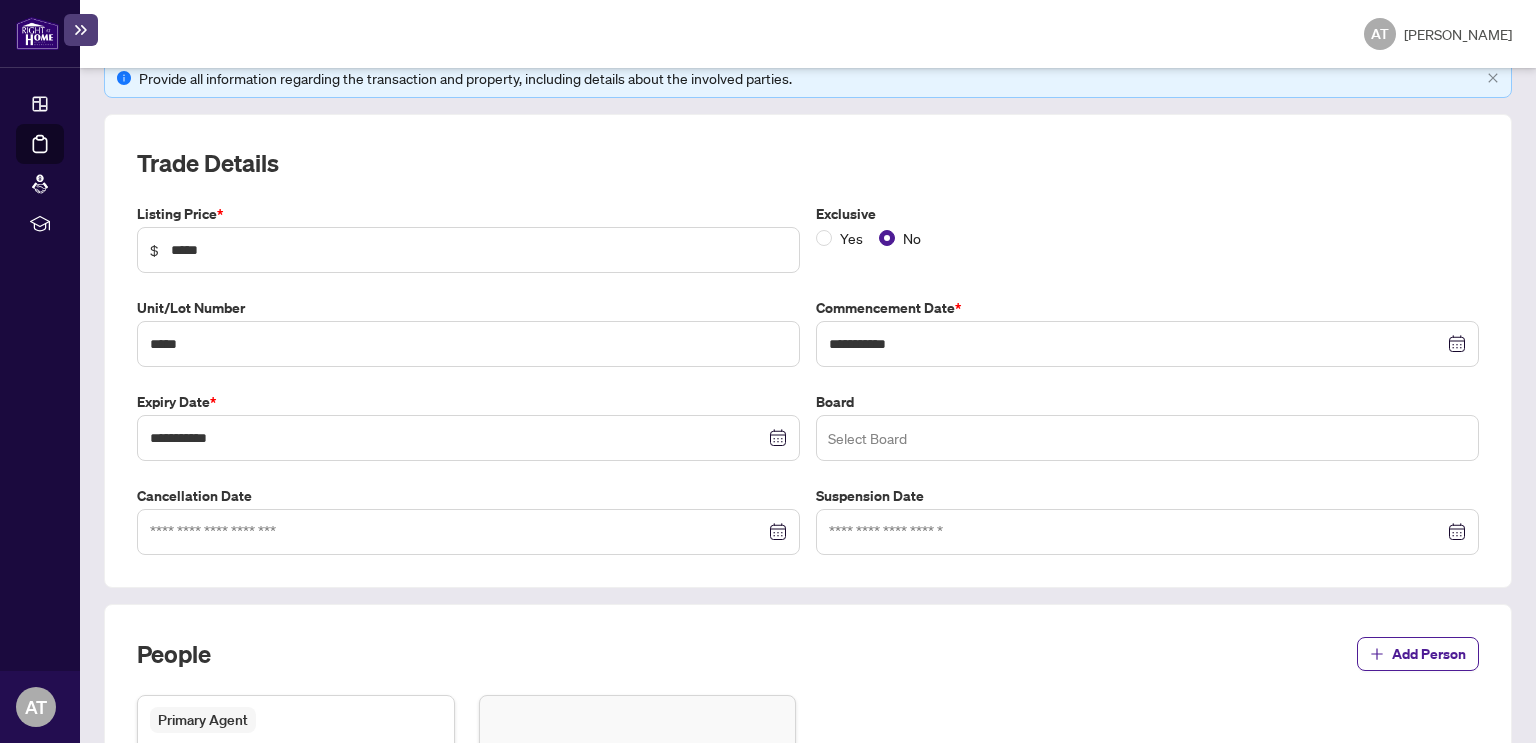 click at bounding box center (1147, 438) 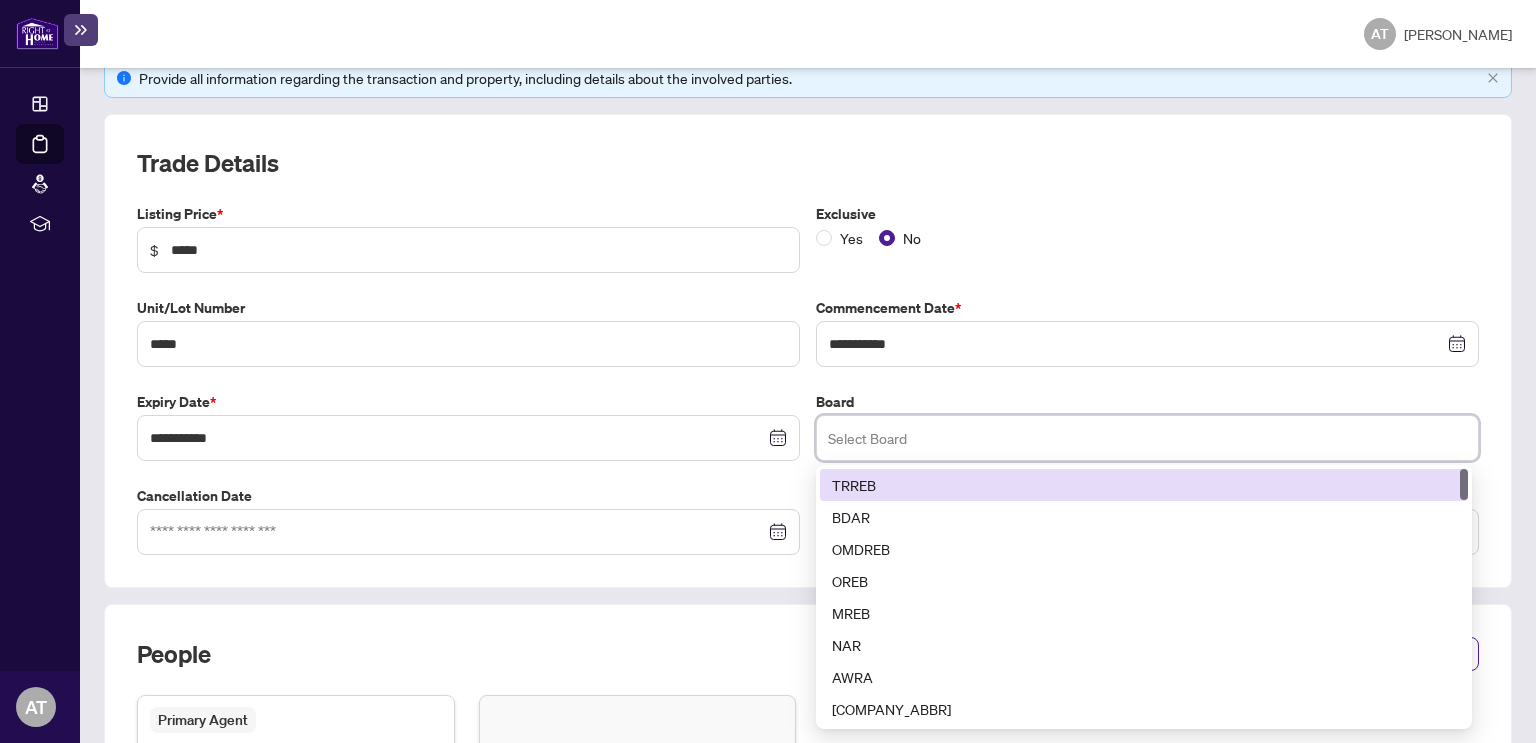 click on "TRREB" at bounding box center [1144, 485] 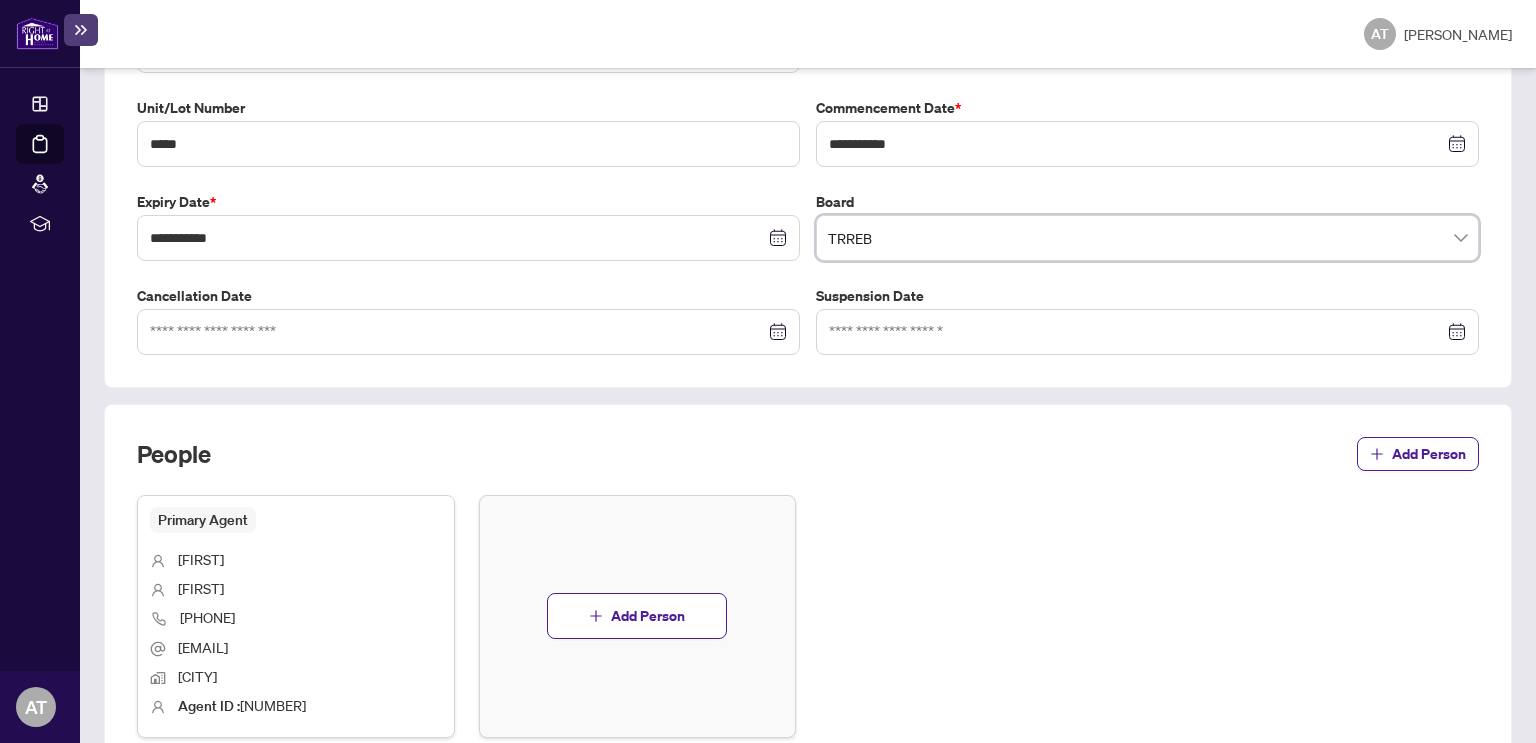 scroll, scrollTop: 602, scrollLeft: 0, axis: vertical 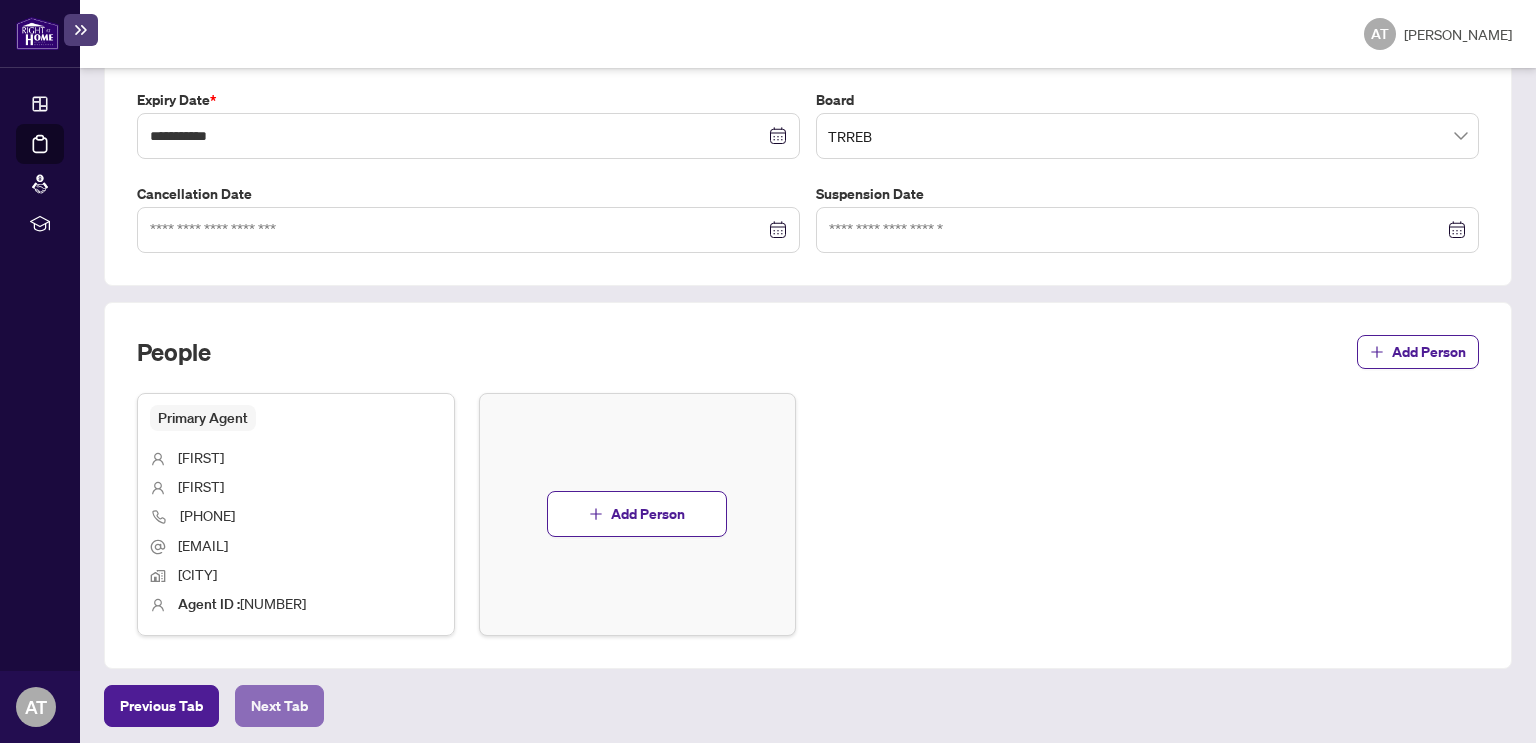 click on "Next Tab" at bounding box center (161, 706) 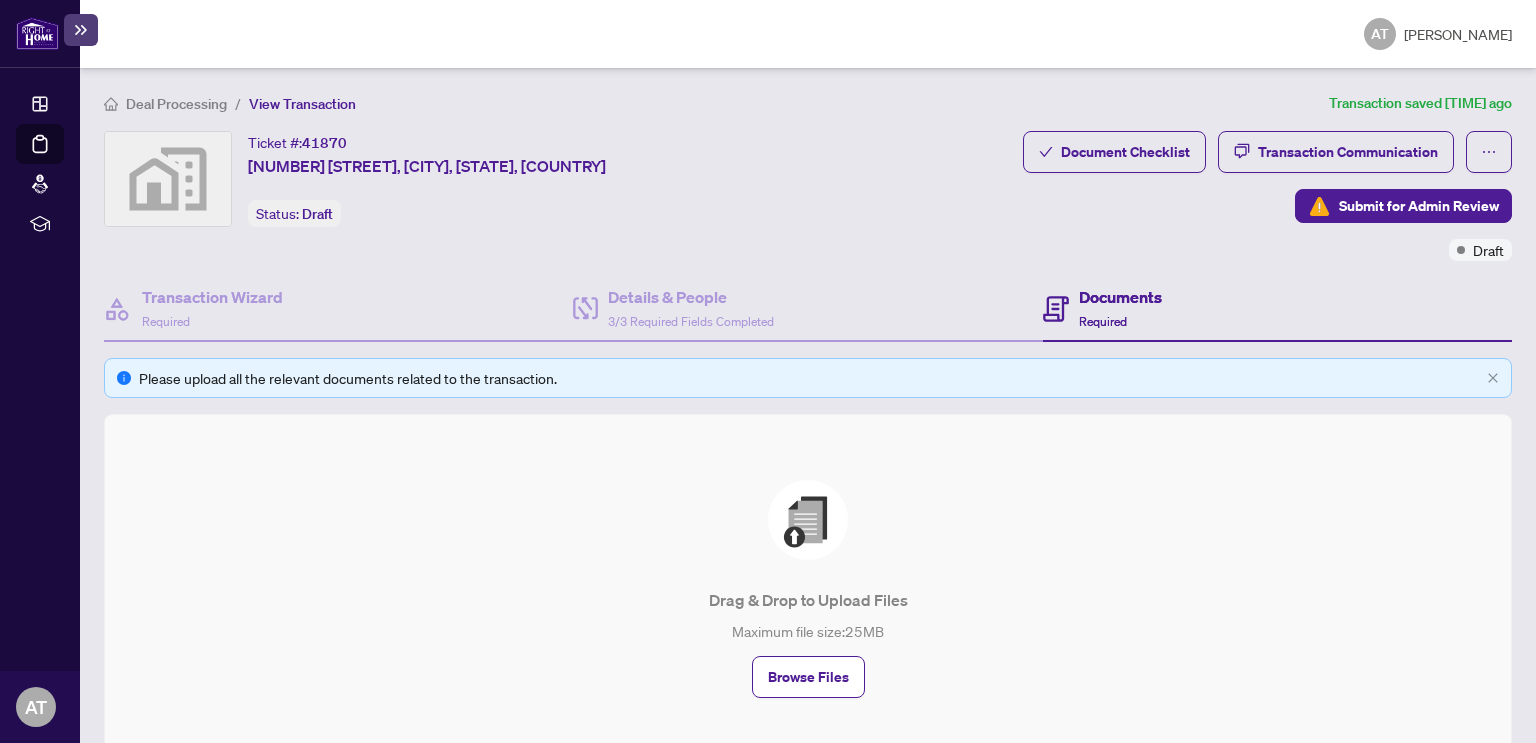 scroll, scrollTop: 99, scrollLeft: 0, axis: vertical 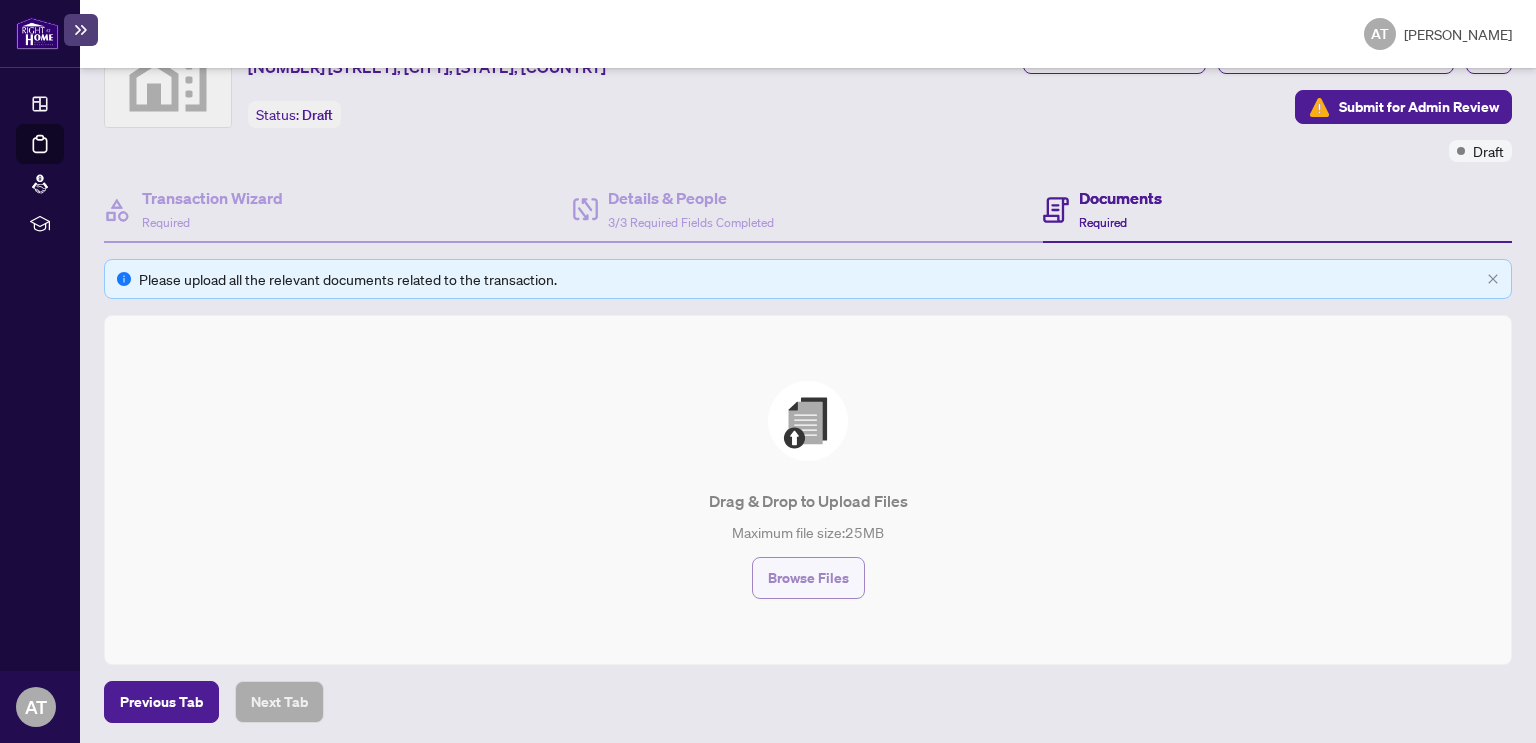 click on "Browse Files" at bounding box center (808, 578) 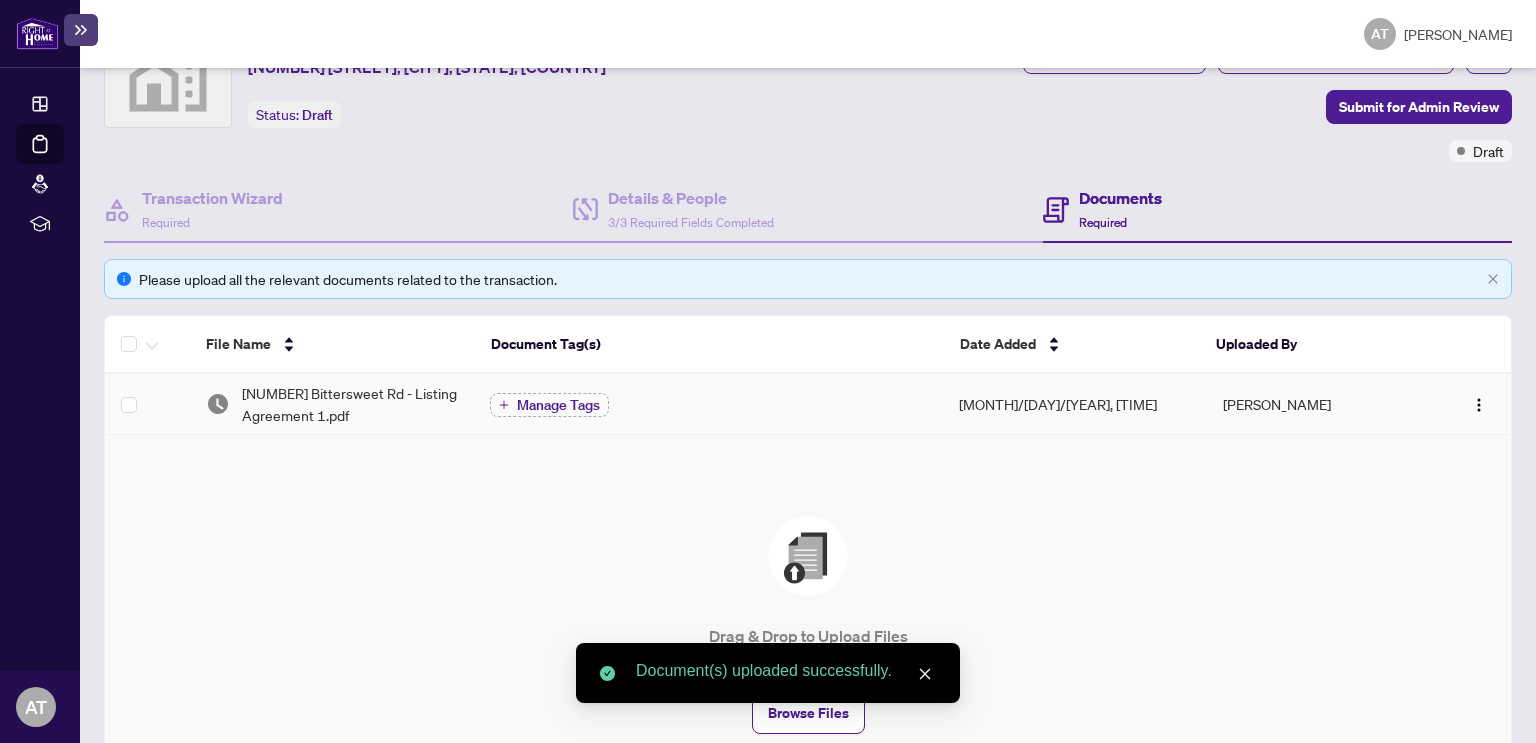 click on "Manage Tags" at bounding box center [708, 404] 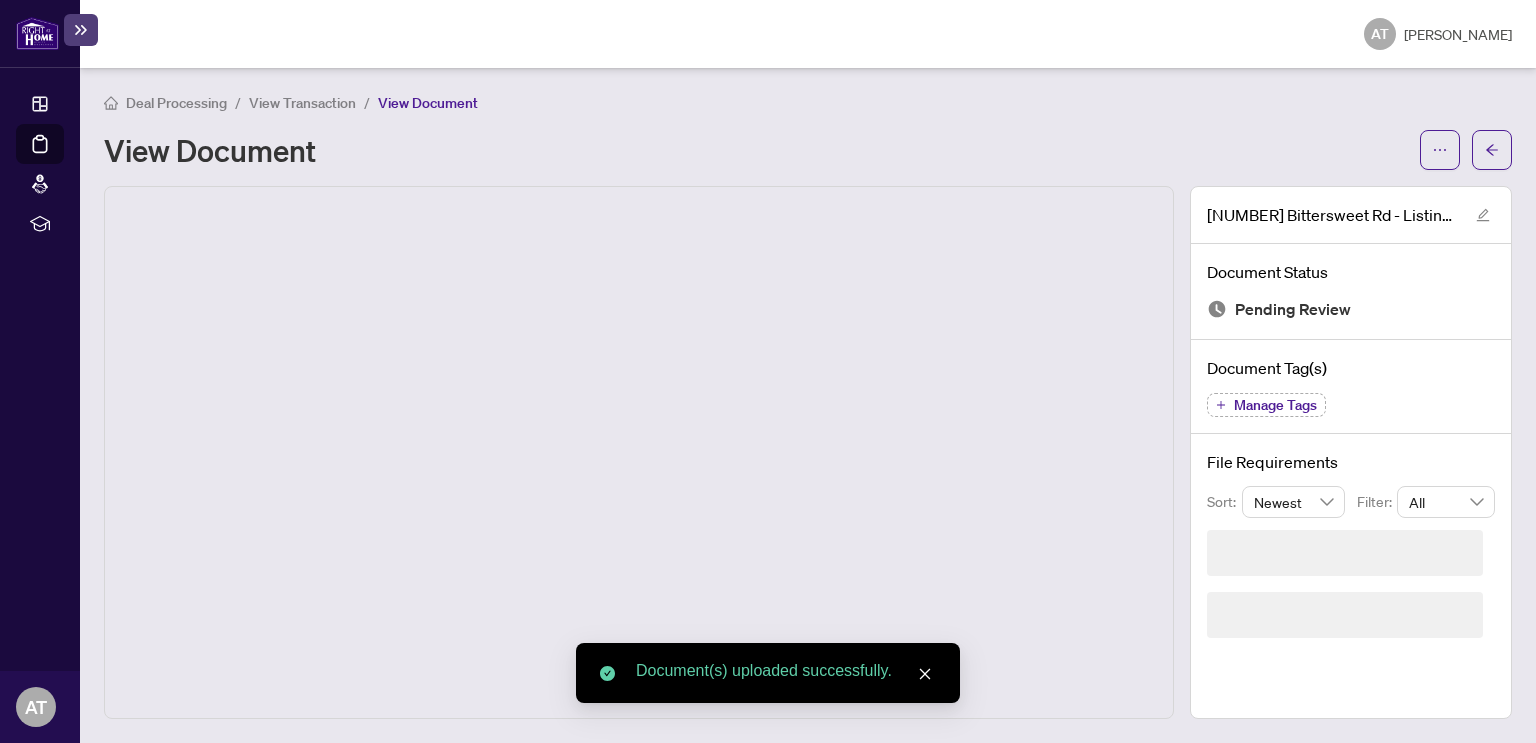 scroll, scrollTop: 0, scrollLeft: 0, axis: both 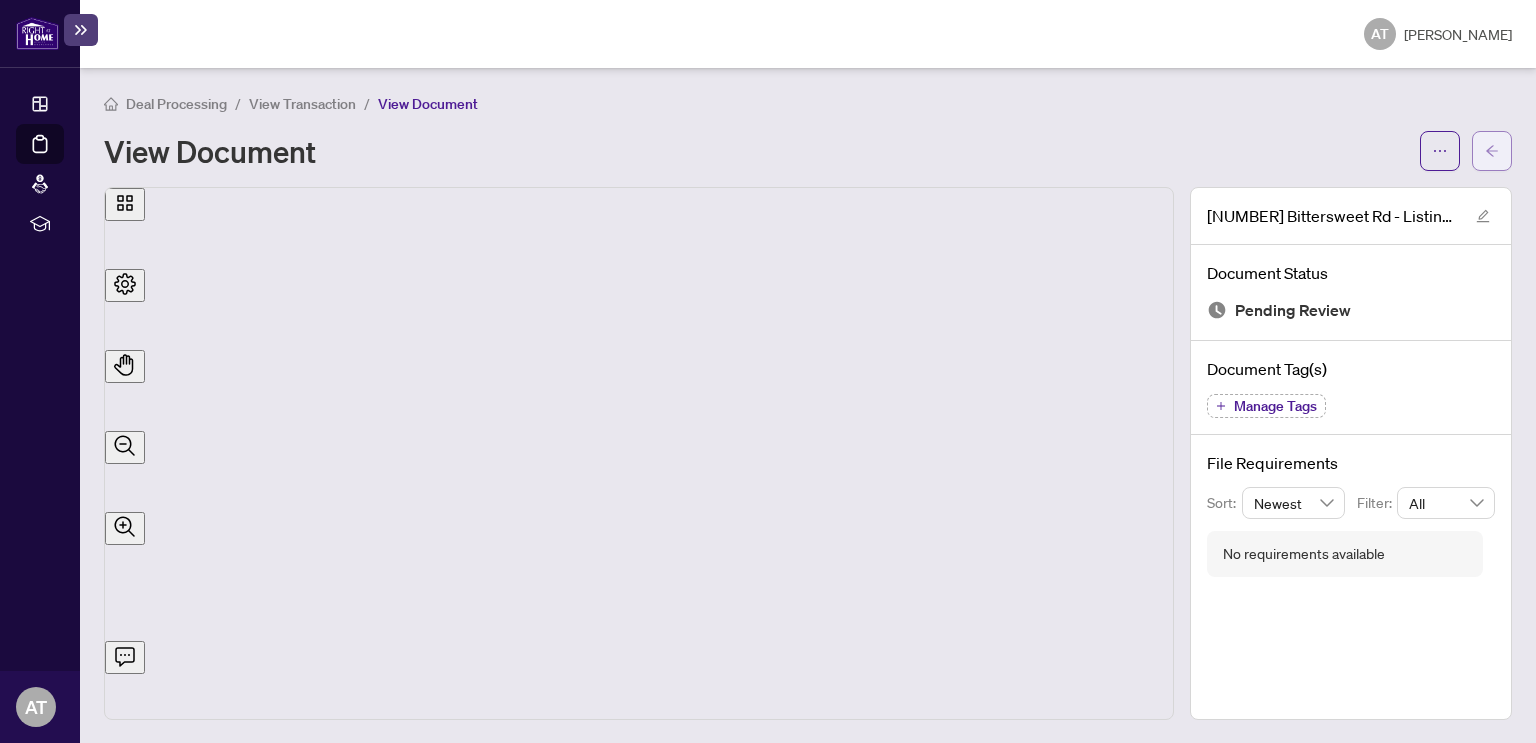 click at bounding box center (1492, 151) 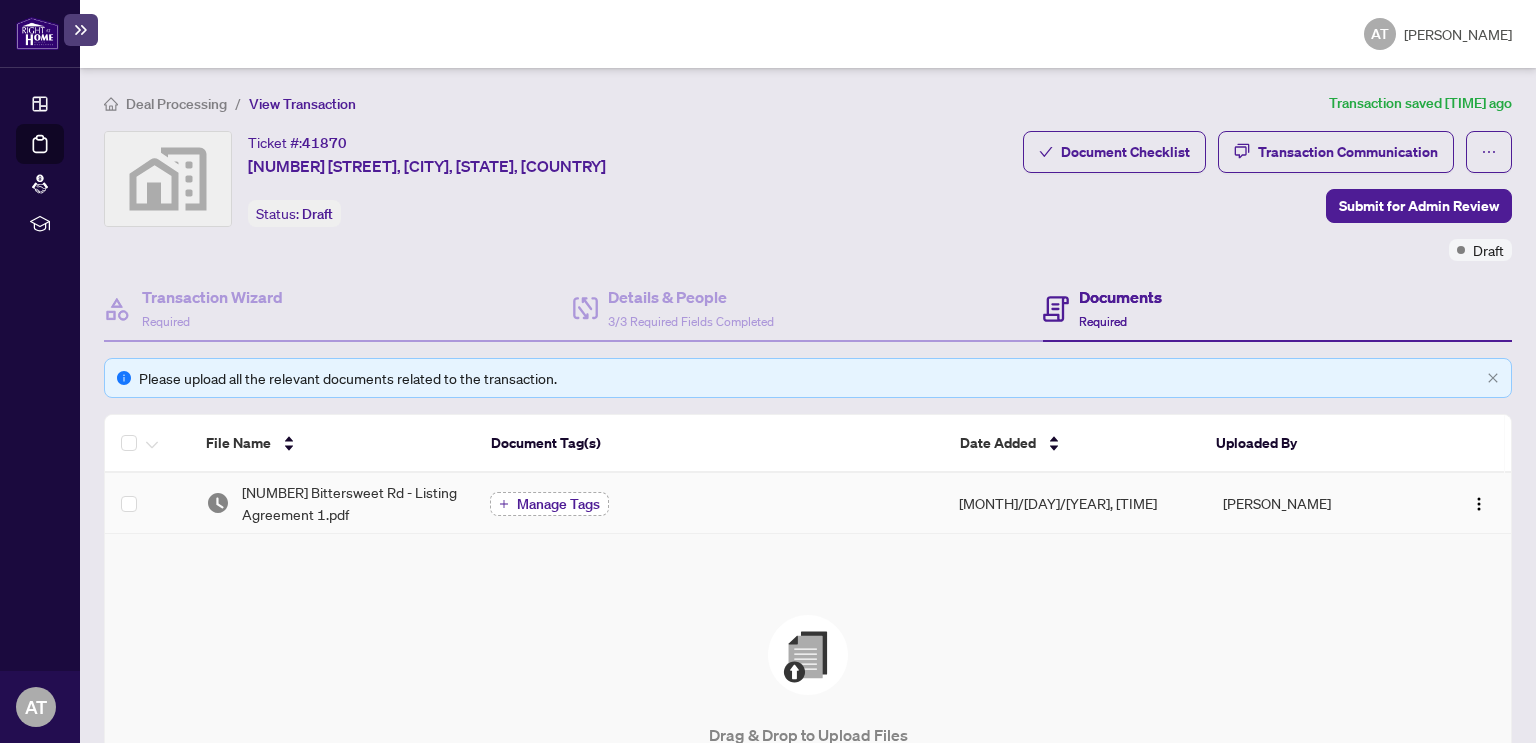 click on "Manage Tags" at bounding box center (558, 504) 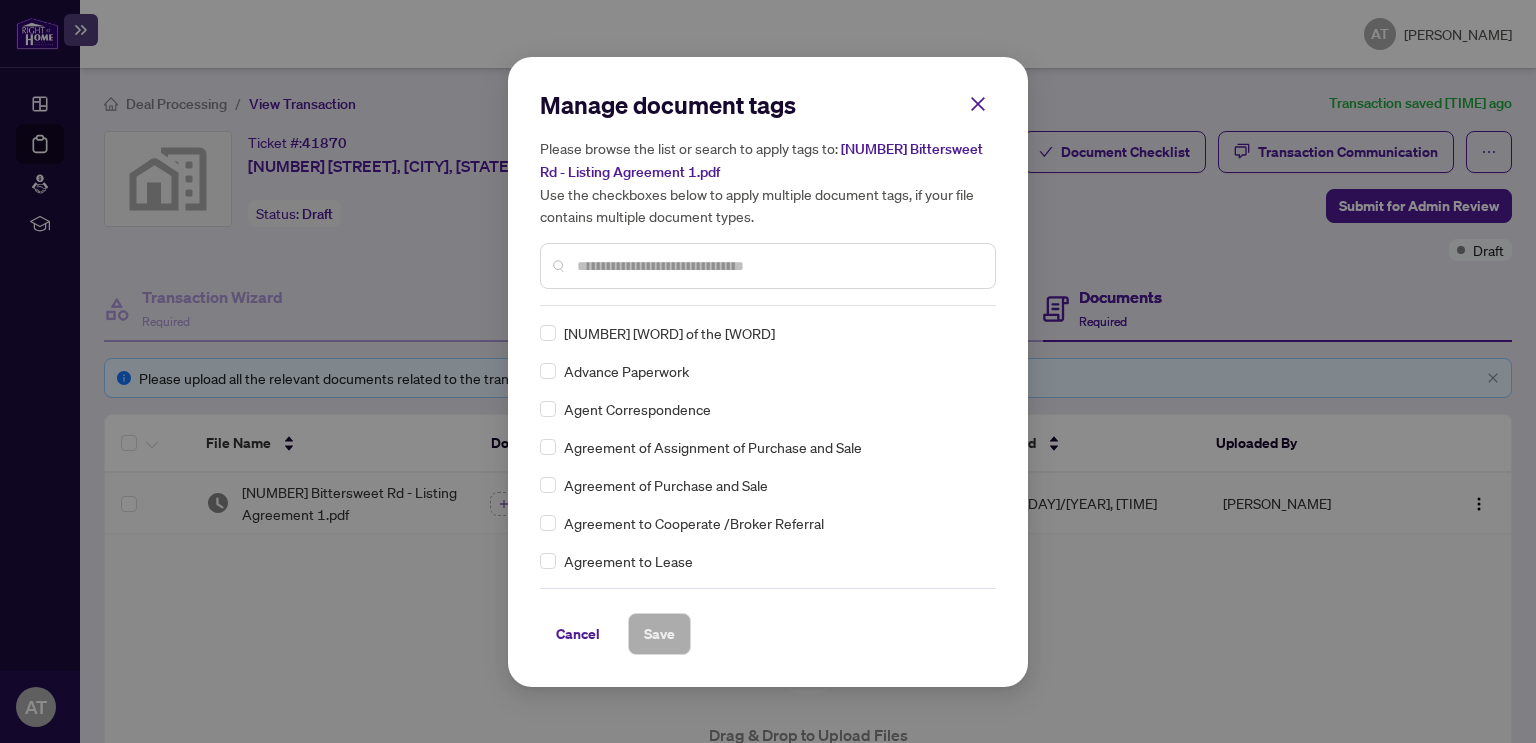 click at bounding box center (778, 266) 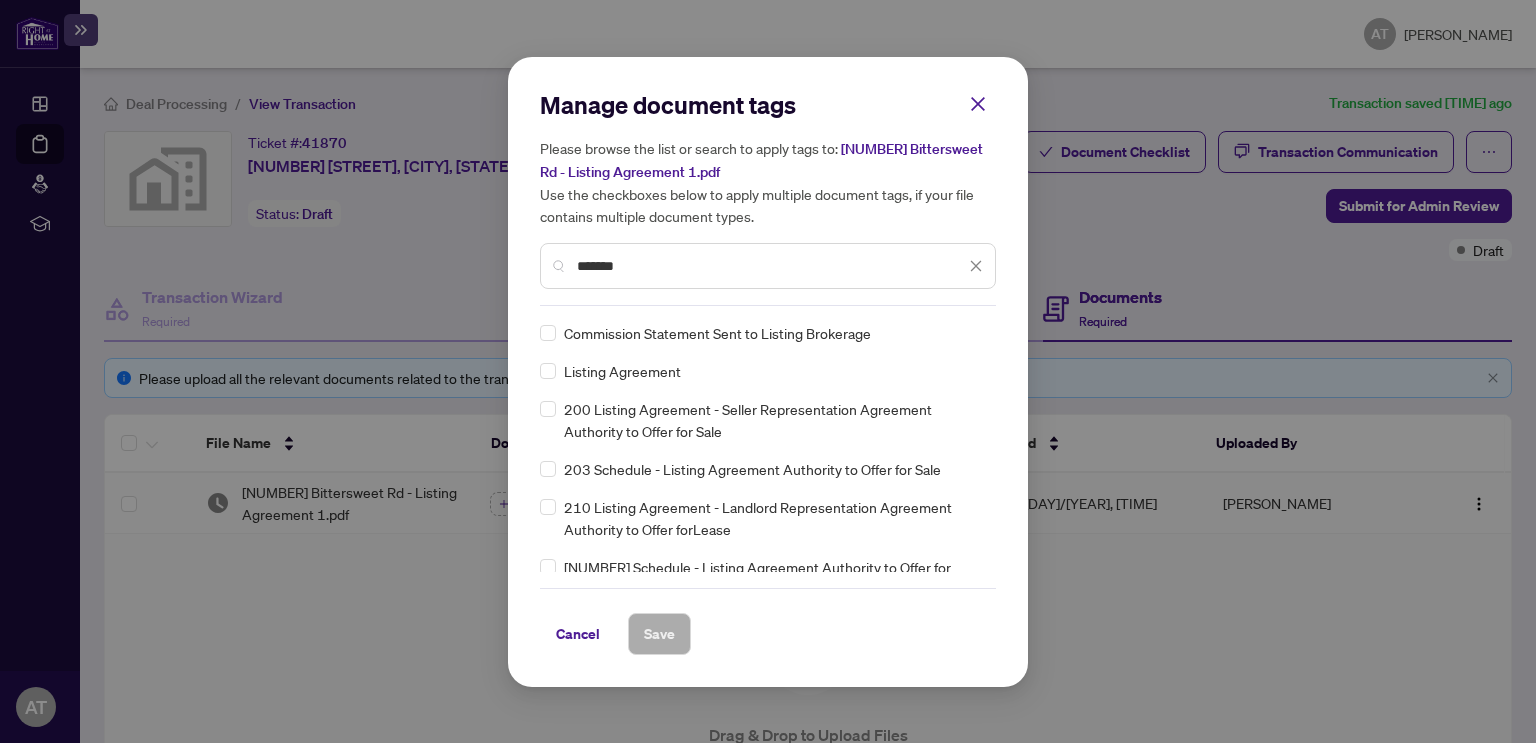 type on "*******" 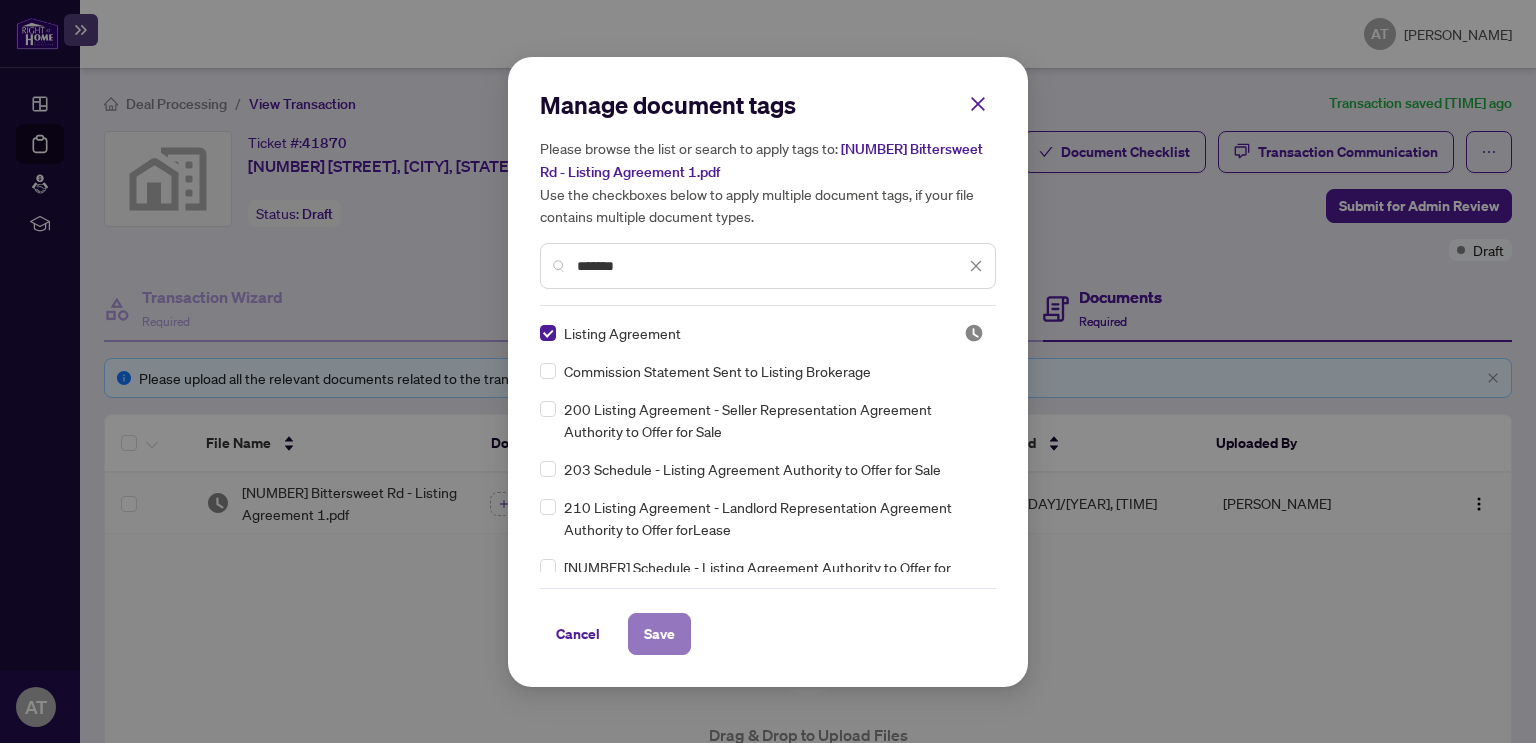 click on "Save" at bounding box center (659, 634) 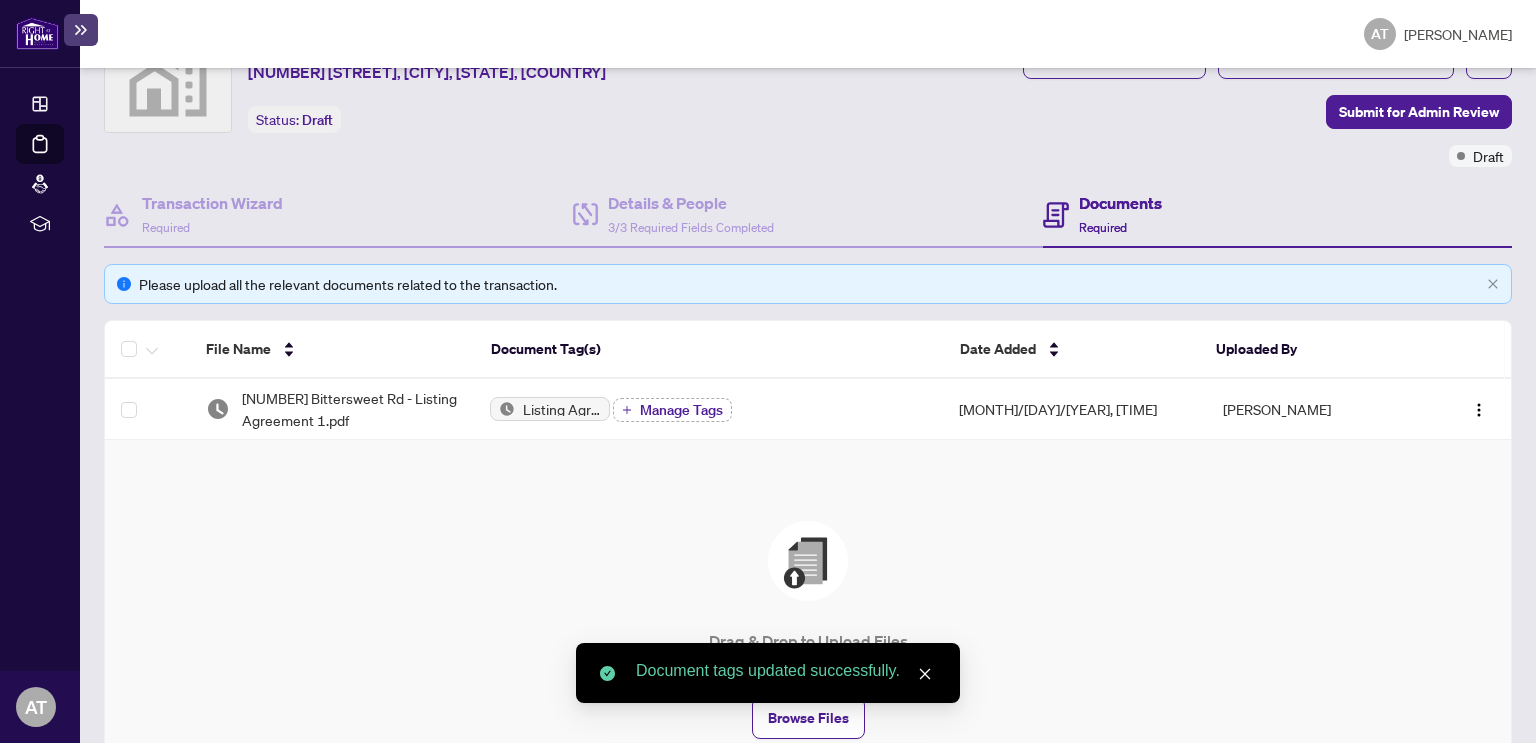 scroll, scrollTop: 200, scrollLeft: 0, axis: vertical 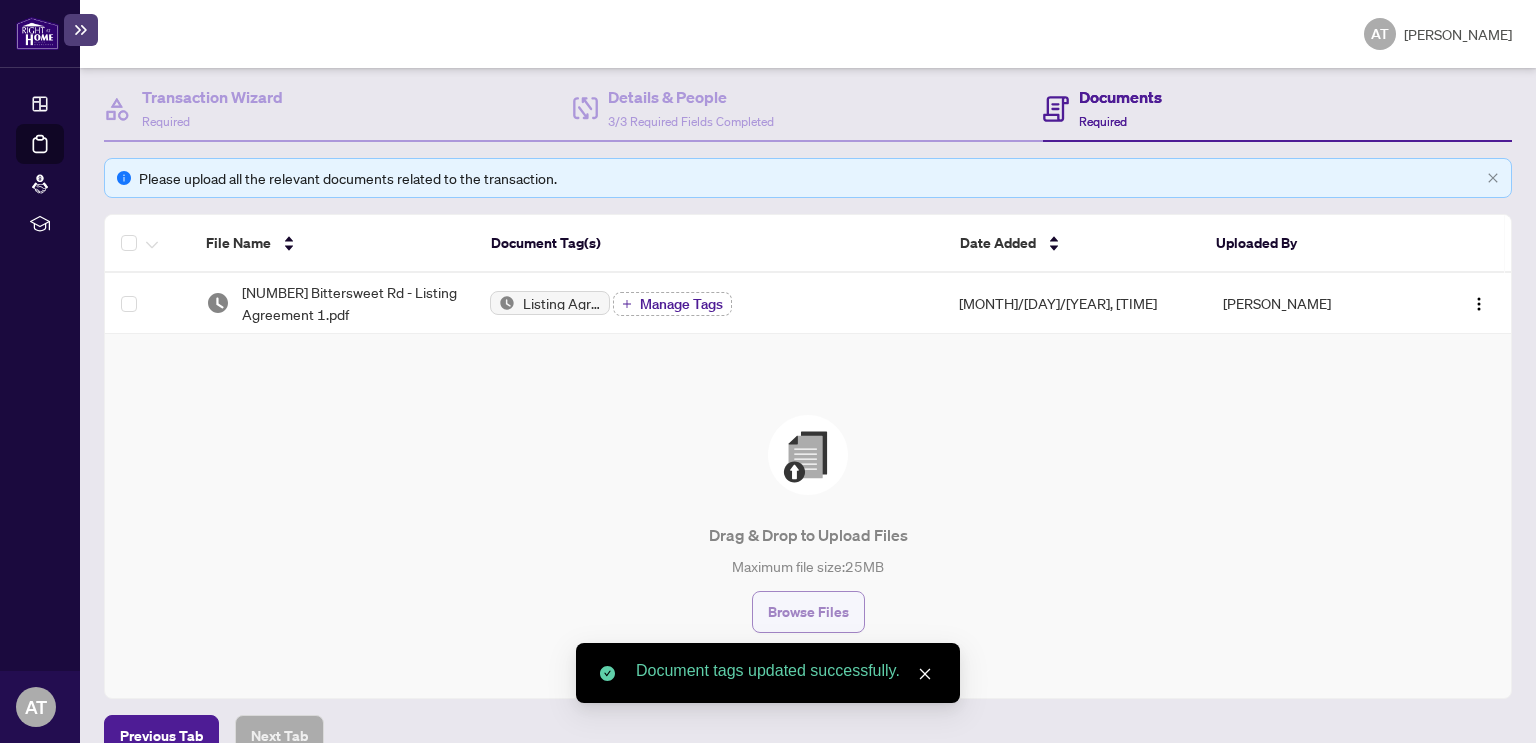 click on "Browse Files" at bounding box center (808, 612) 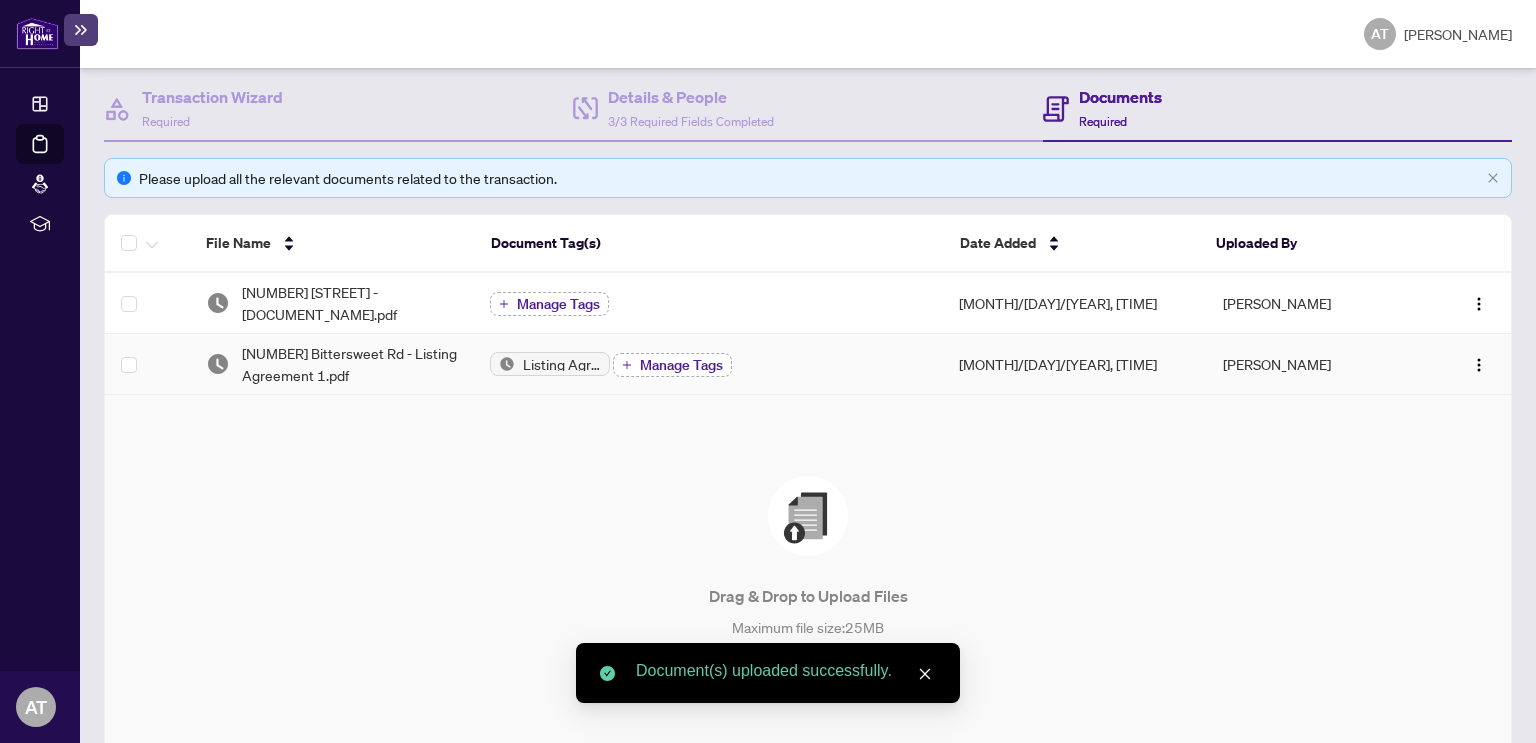 click on "Manage Tags" at bounding box center (672, 365) 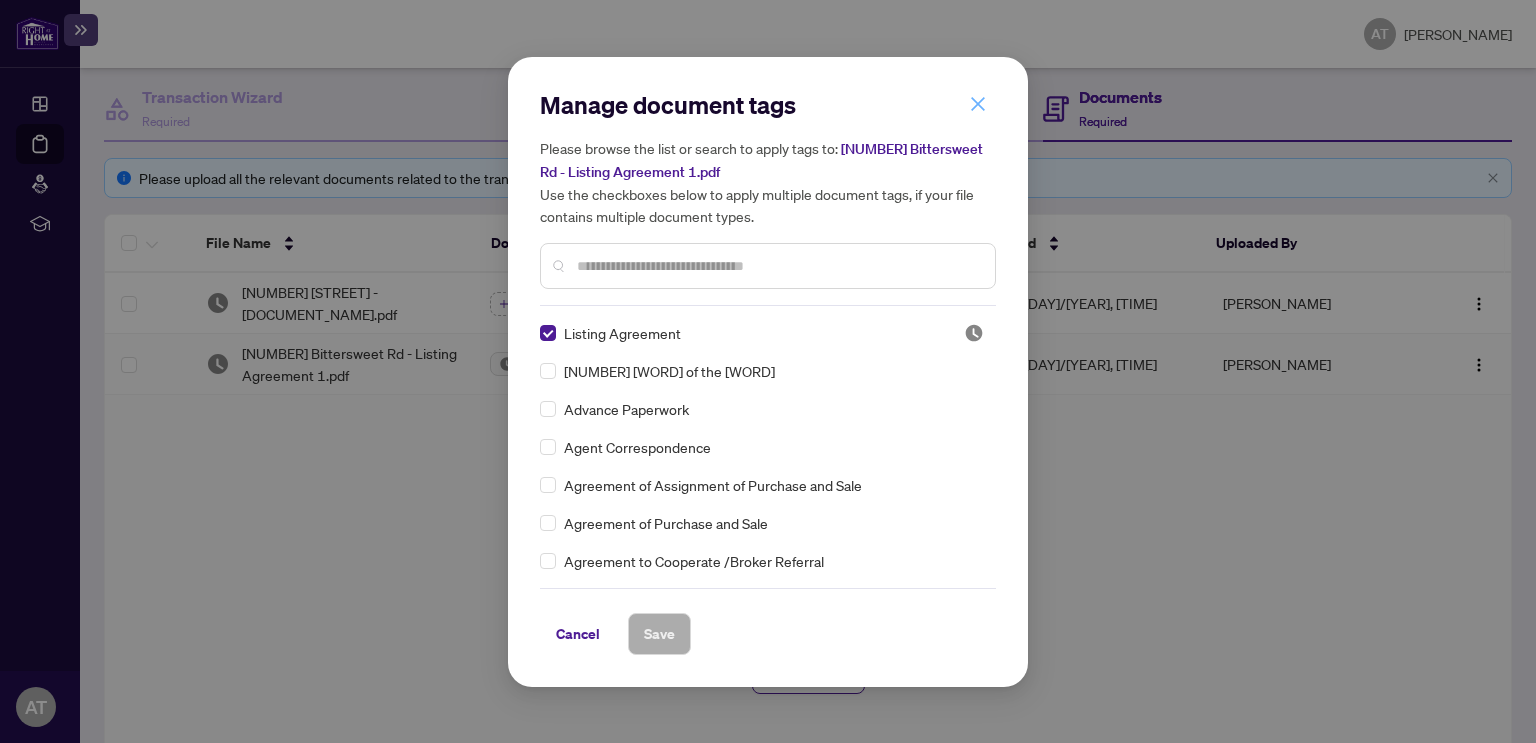 click at bounding box center [978, 104] 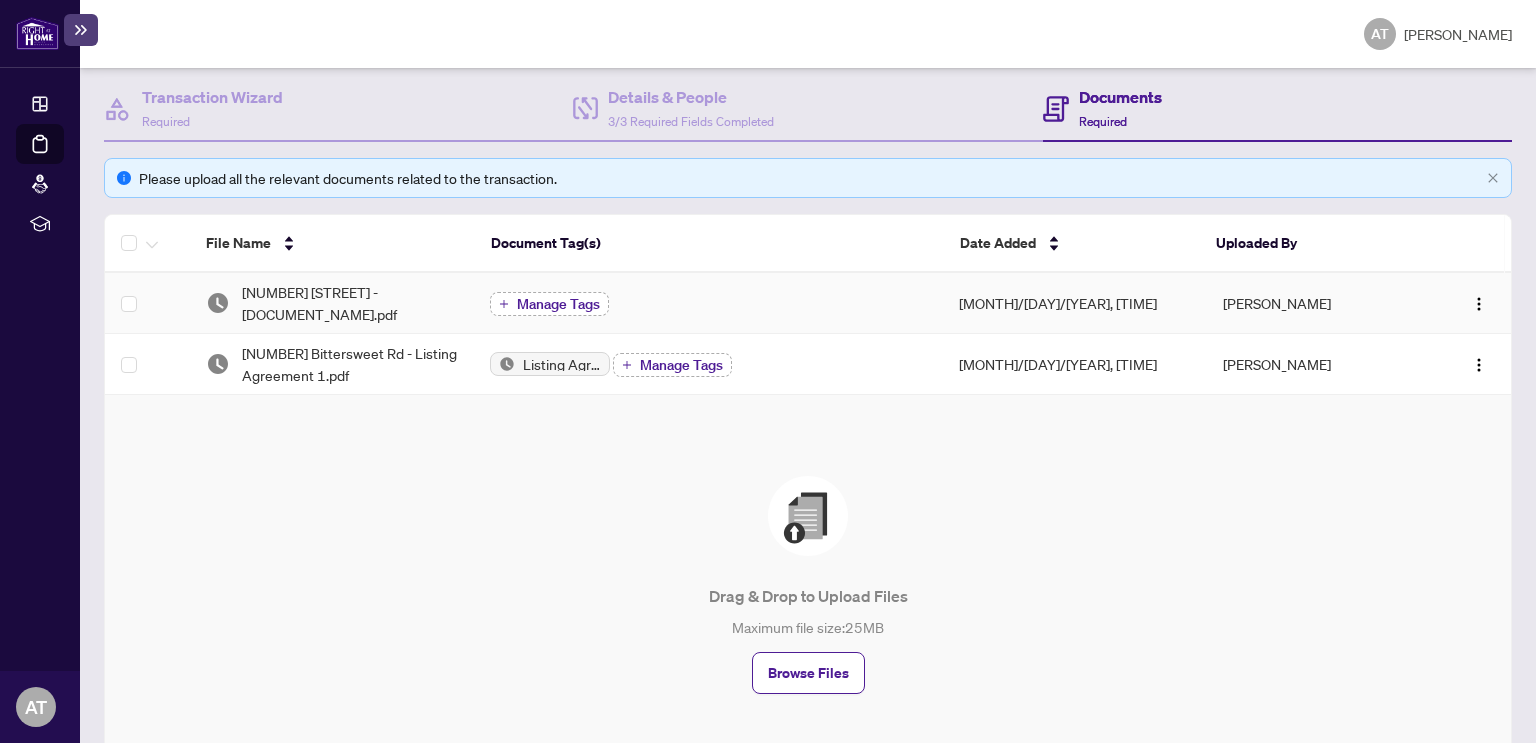 click on "Manage Tags" at bounding box center (558, 304) 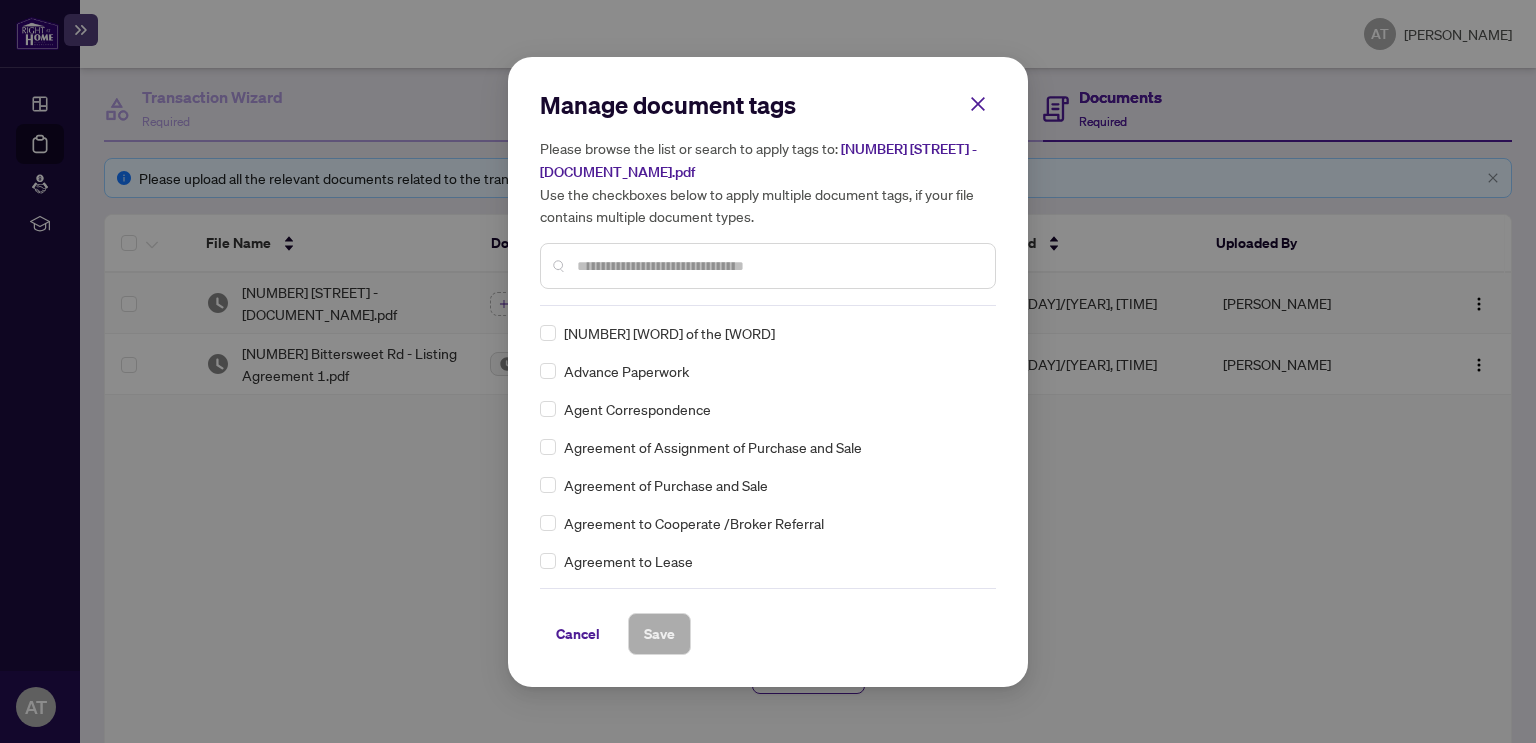 click at bounding box center [778, 266] 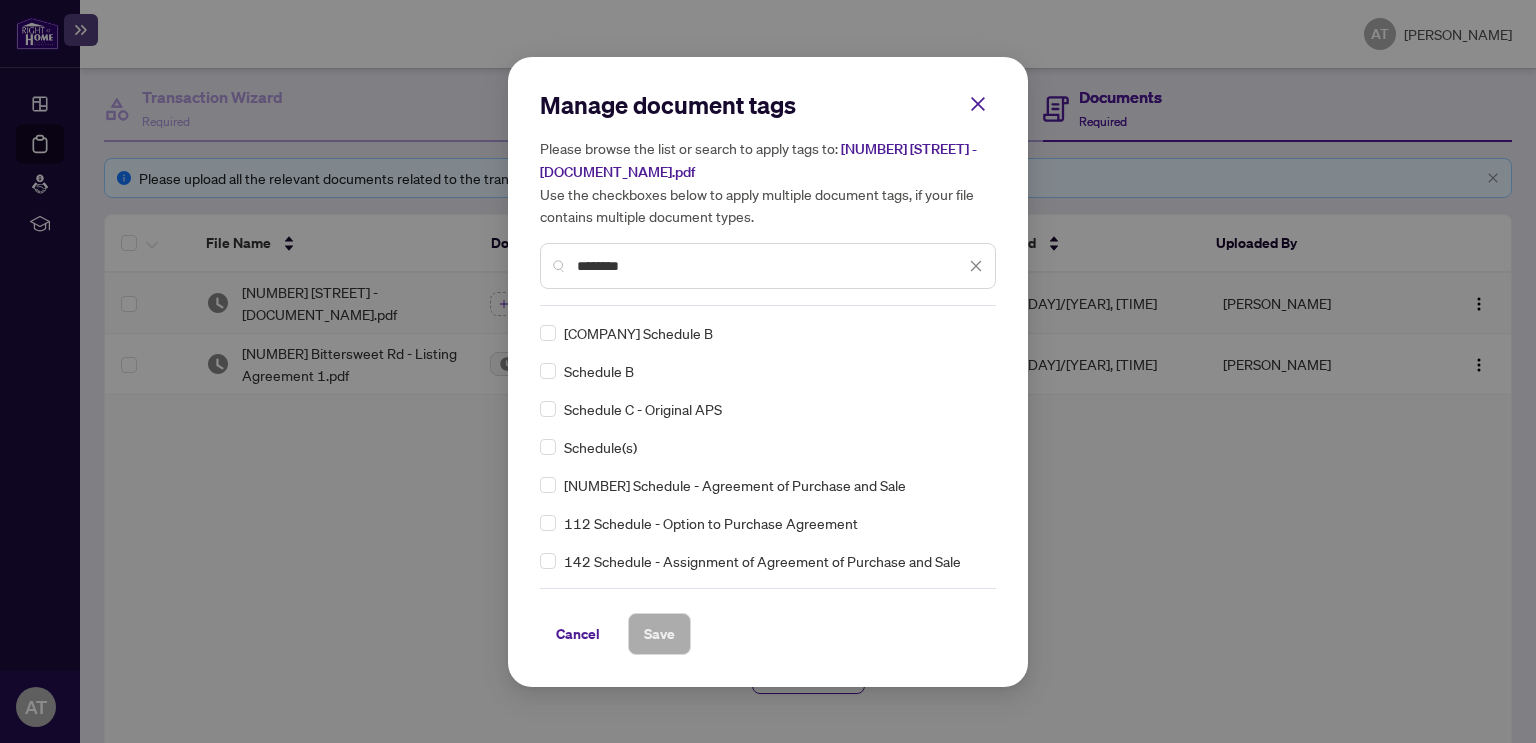 type on "********" 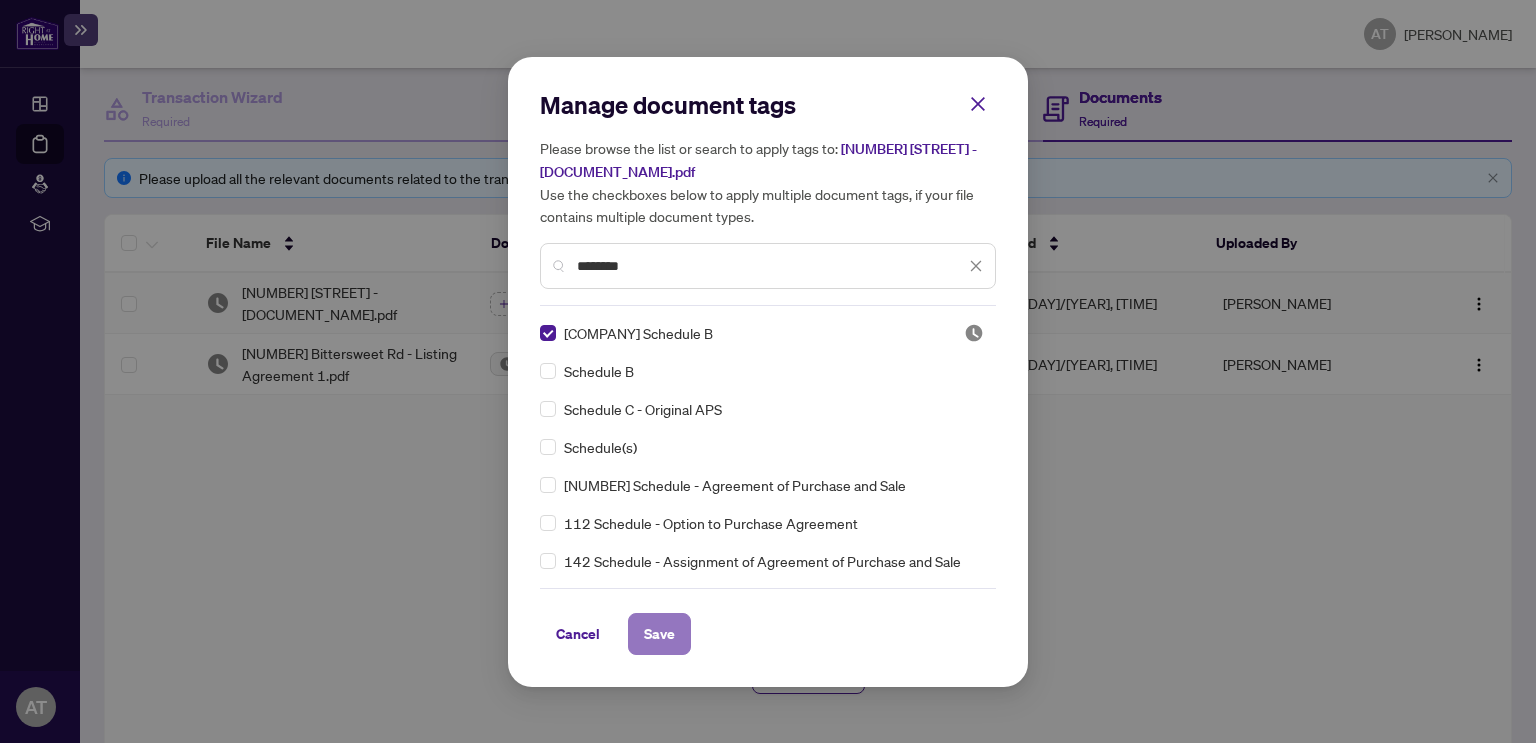 click on "Save" at bounding box center (0, 0) 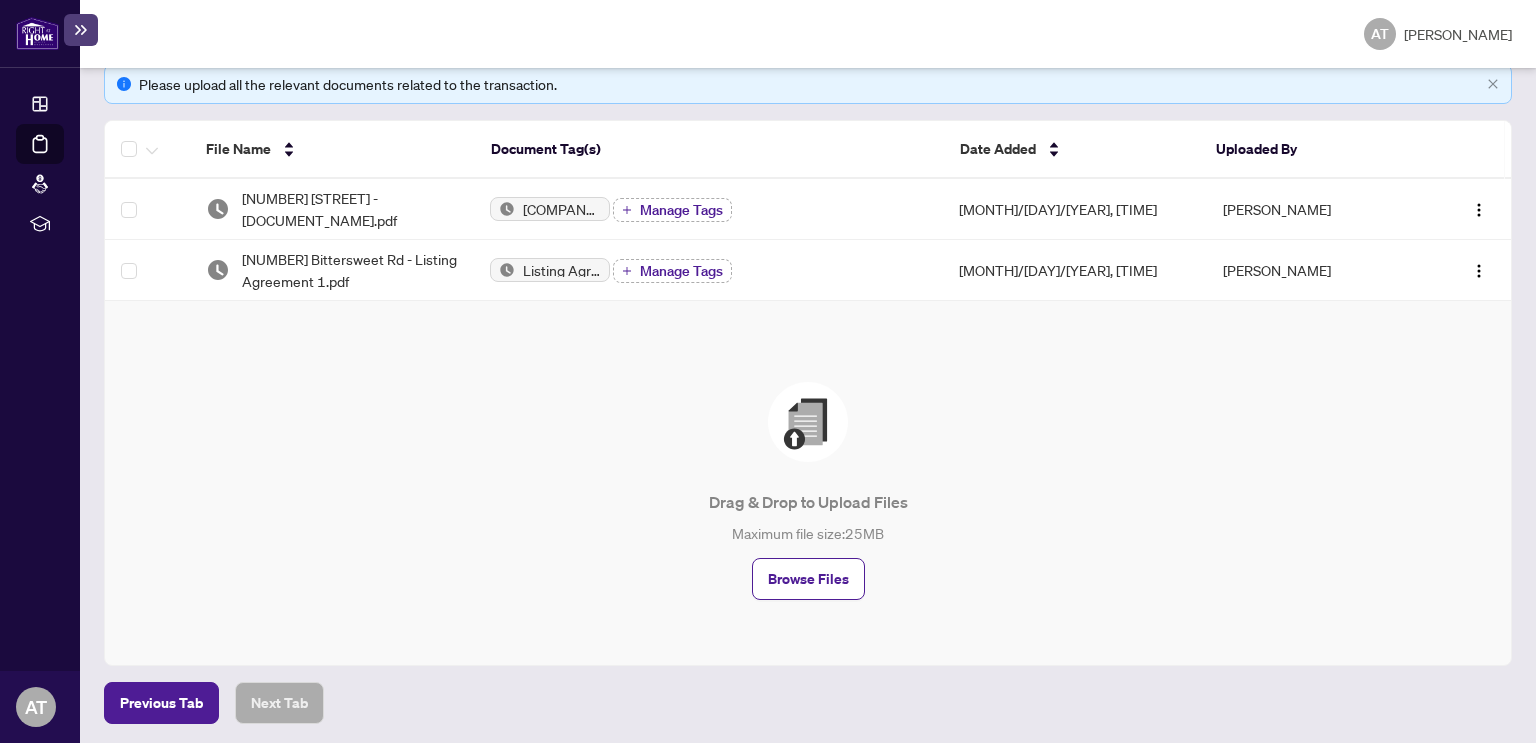scroll, scrollTop: 0, scrollLeft: 0, axis: both 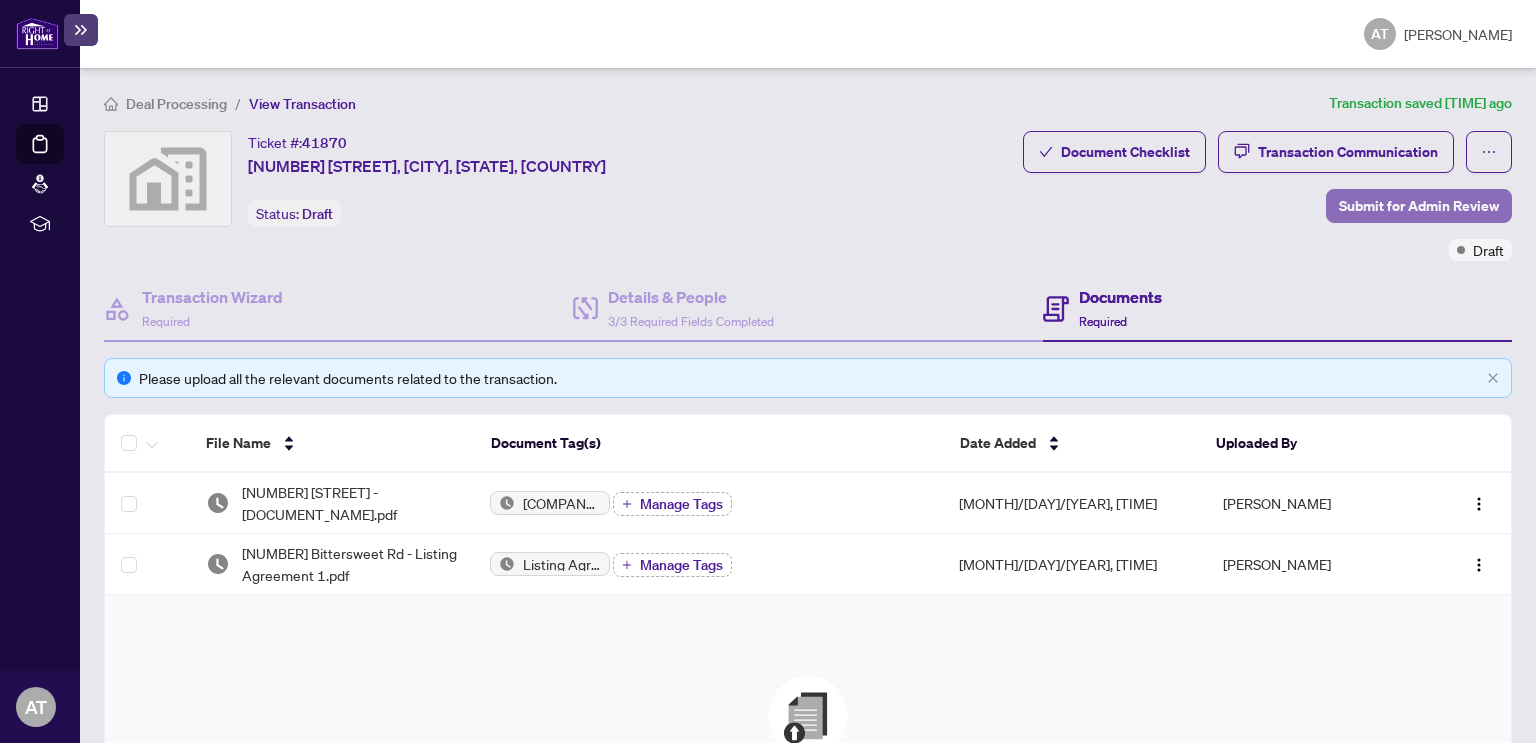 click on "Submit for Admin Review" at bounding box center [1419, 206] 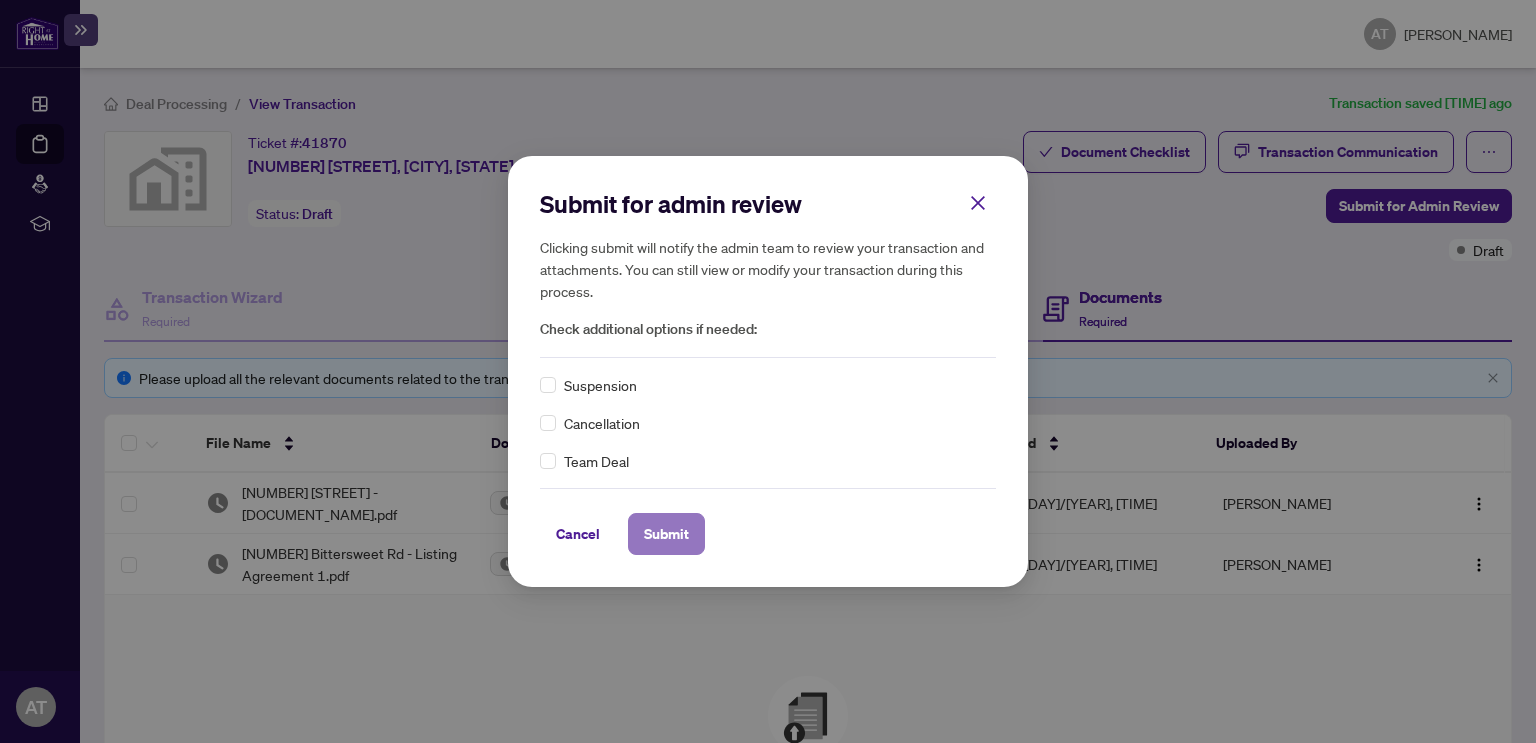 click on "Submit" at bounding box center [0, 0] 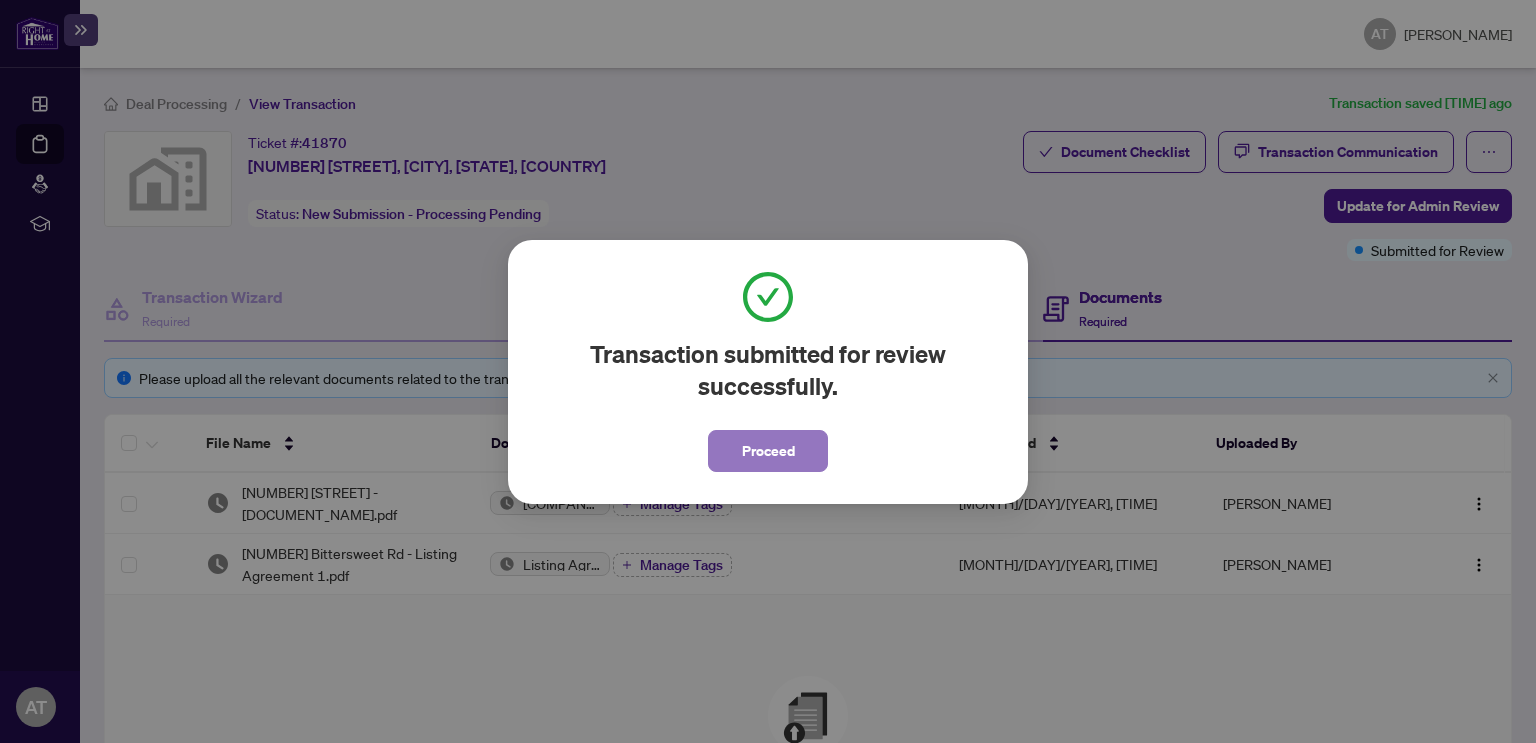 click on "Proceed" at bounding box center [768, 451] 